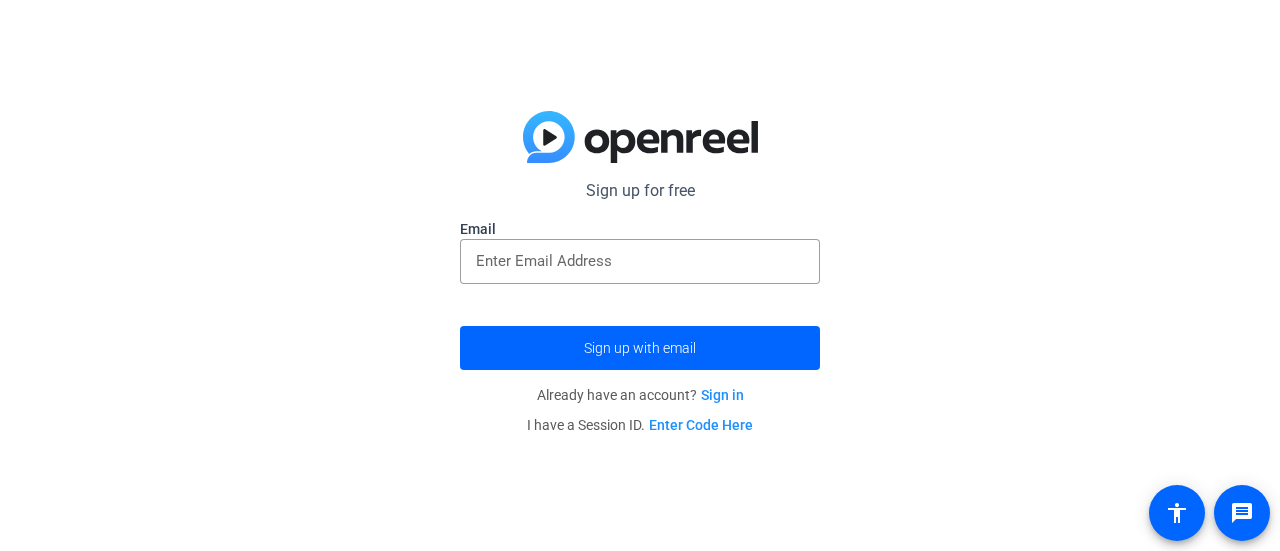 scroll, scrollTop: 0, scrollLeft: 0, axis: both 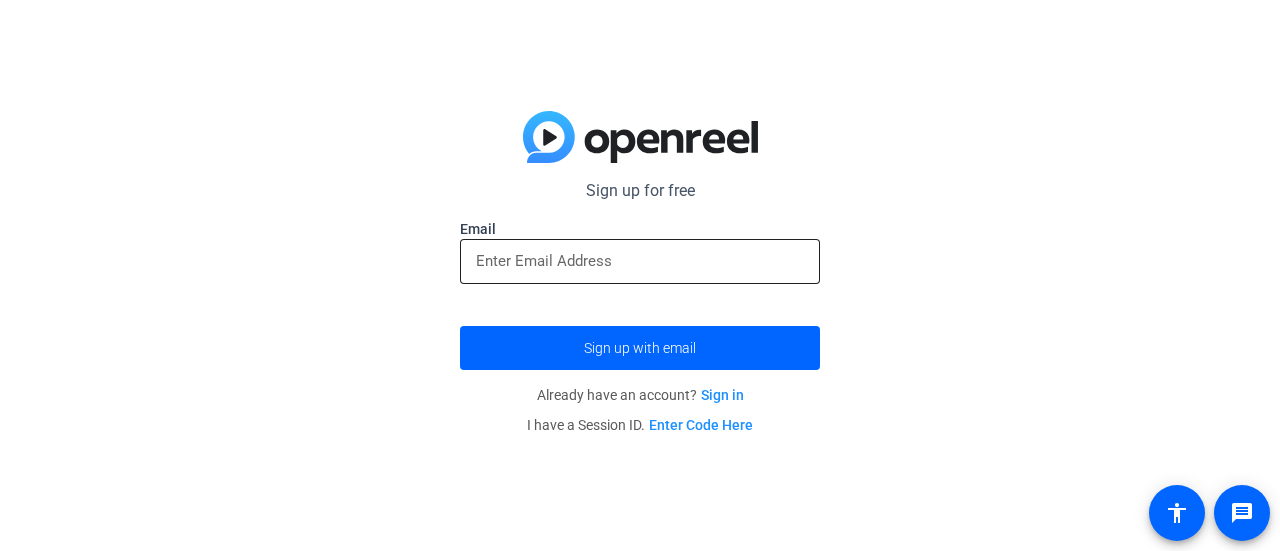 click at bounding box center [640, 261] 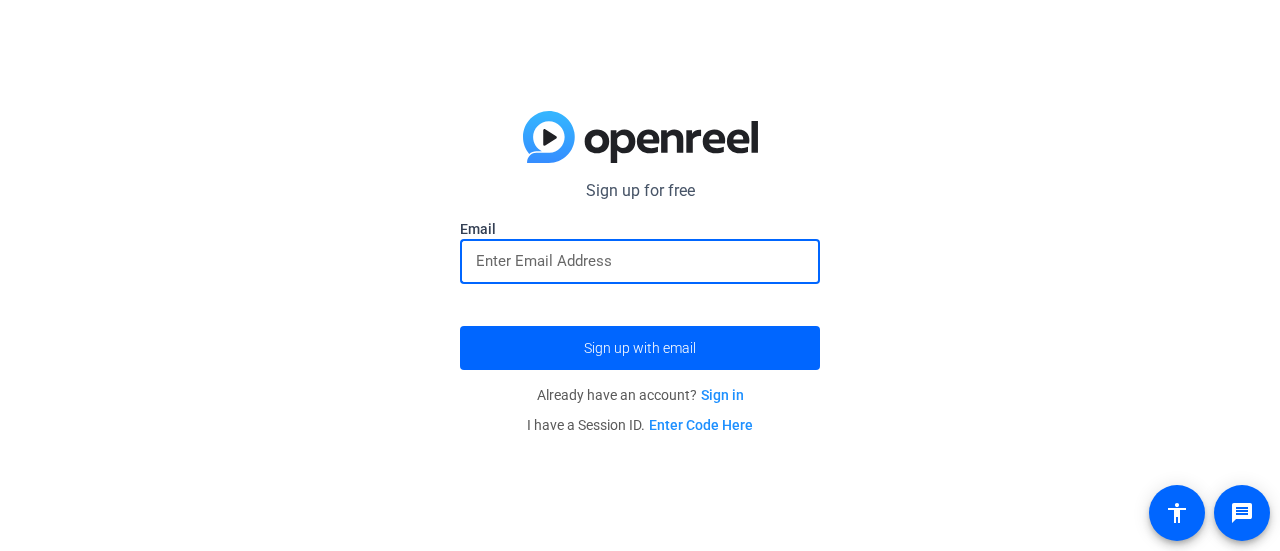 type on "[EMAIL]" 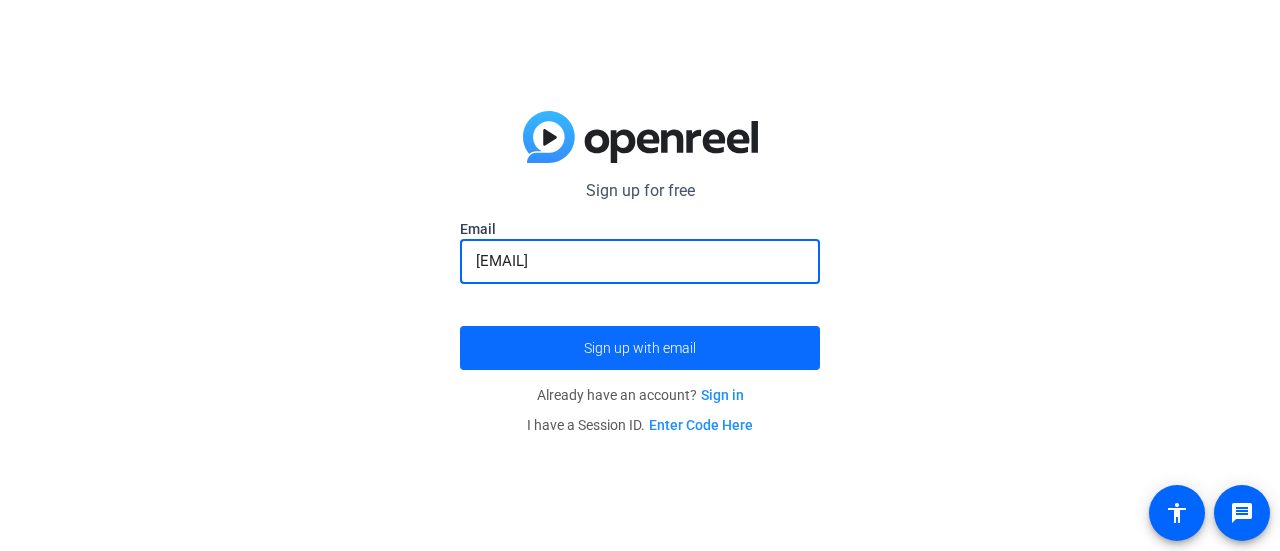 click on "Sign up with email" 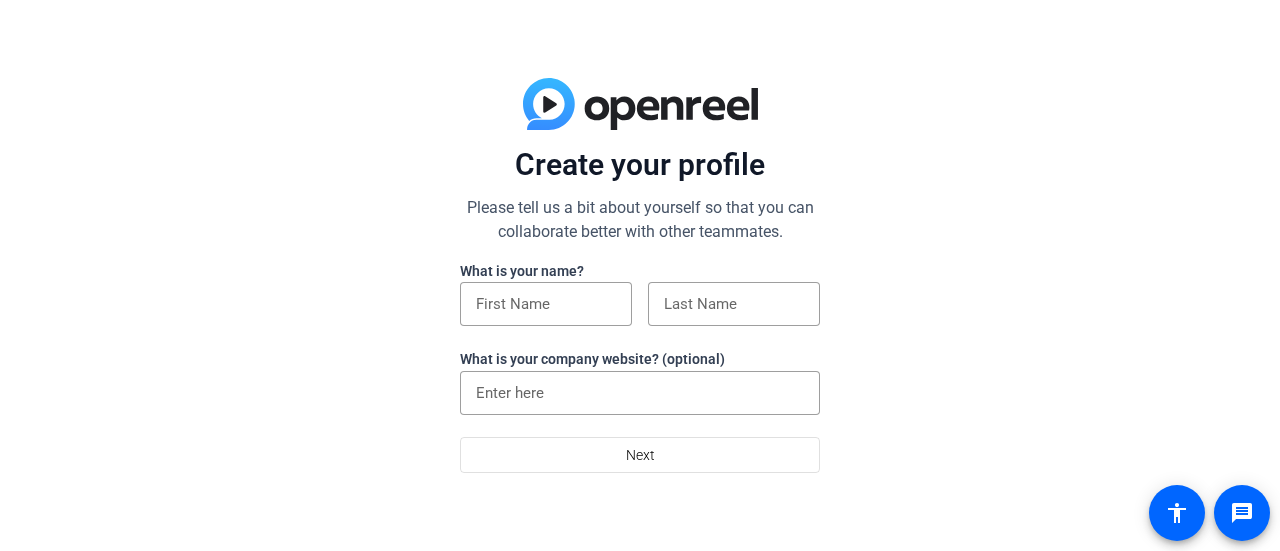 scroll, scrollTop: 0, scrollLeft: 0, axis: both 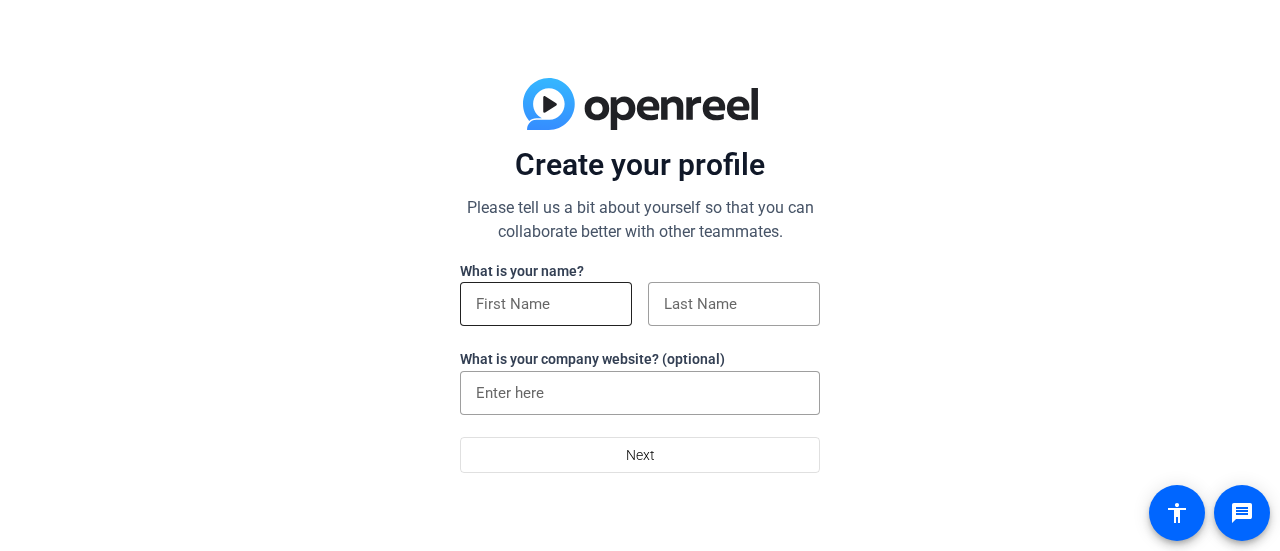 click at bounding box center [546, 304] 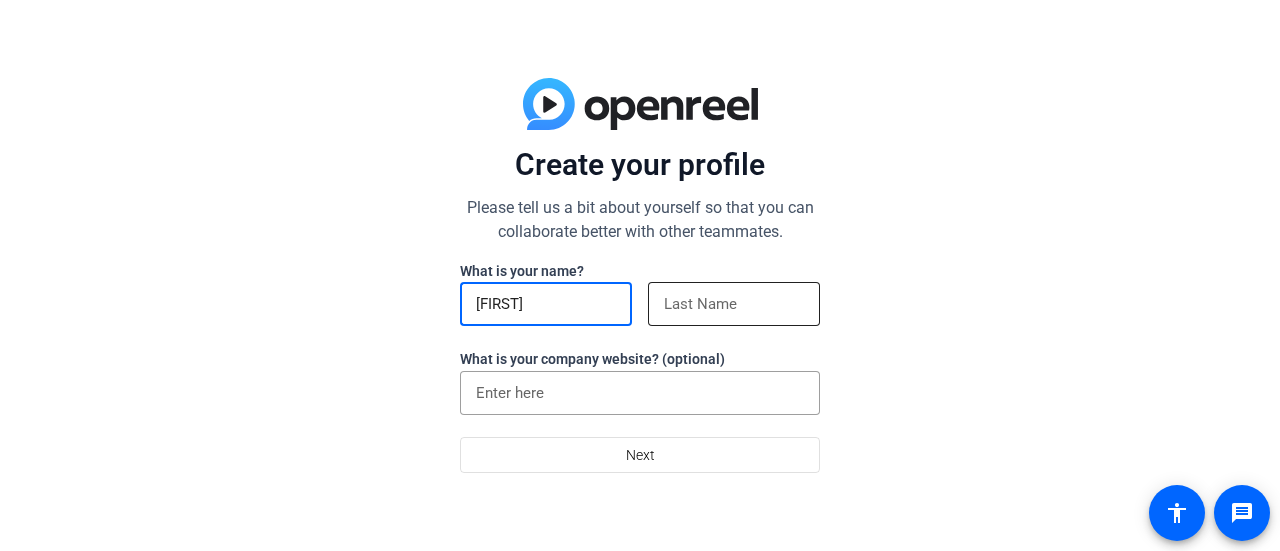type on "[FIRST]" 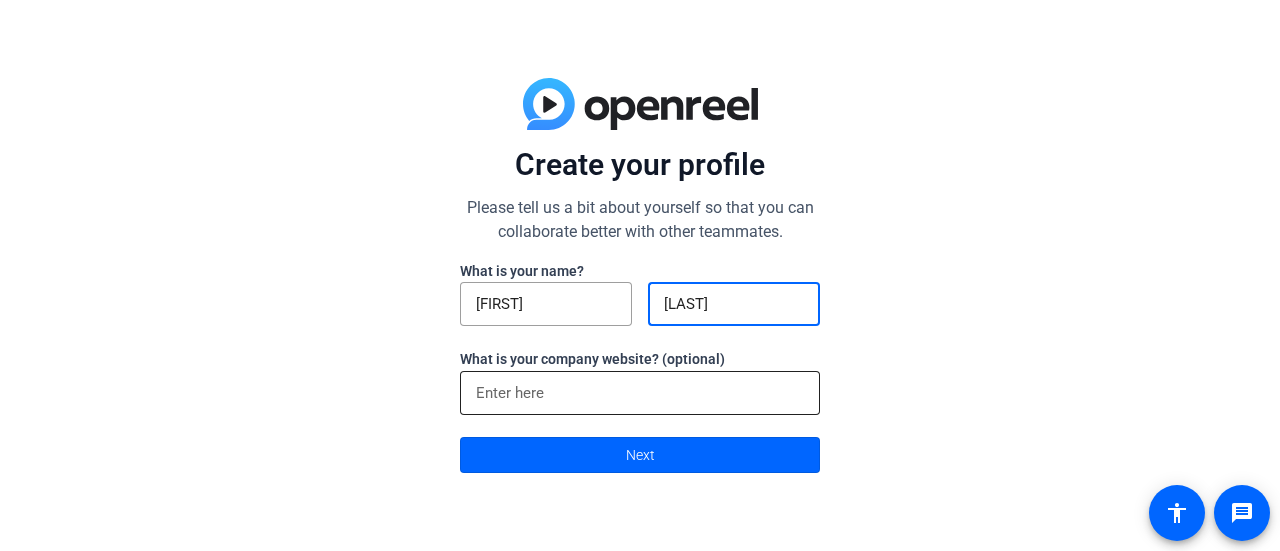 type on "[LAST]" 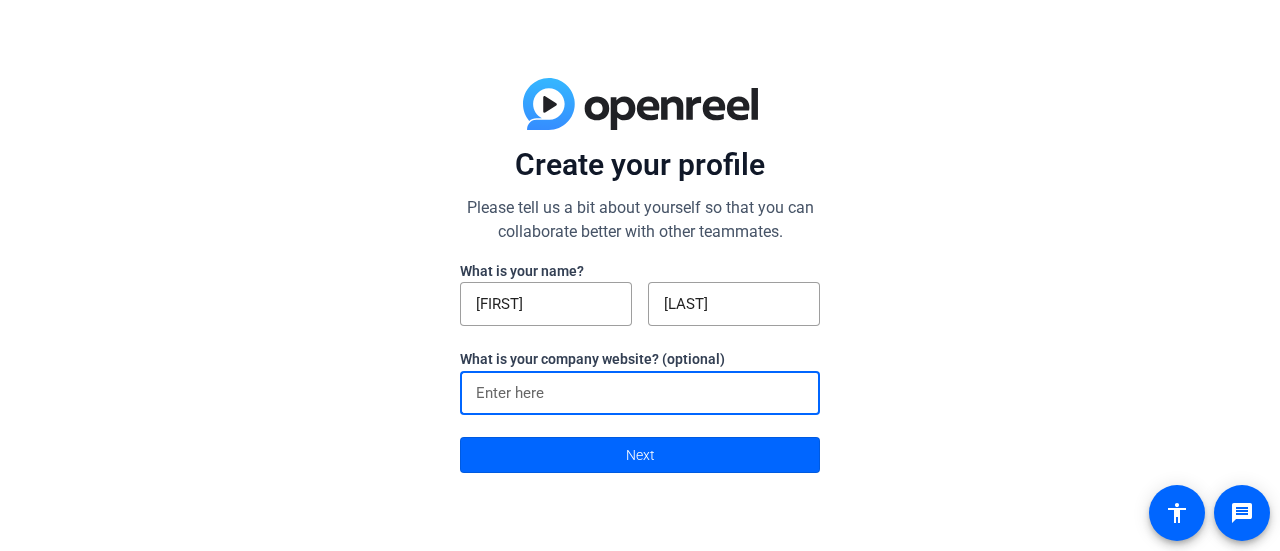 click at bounding box center (640, 393) 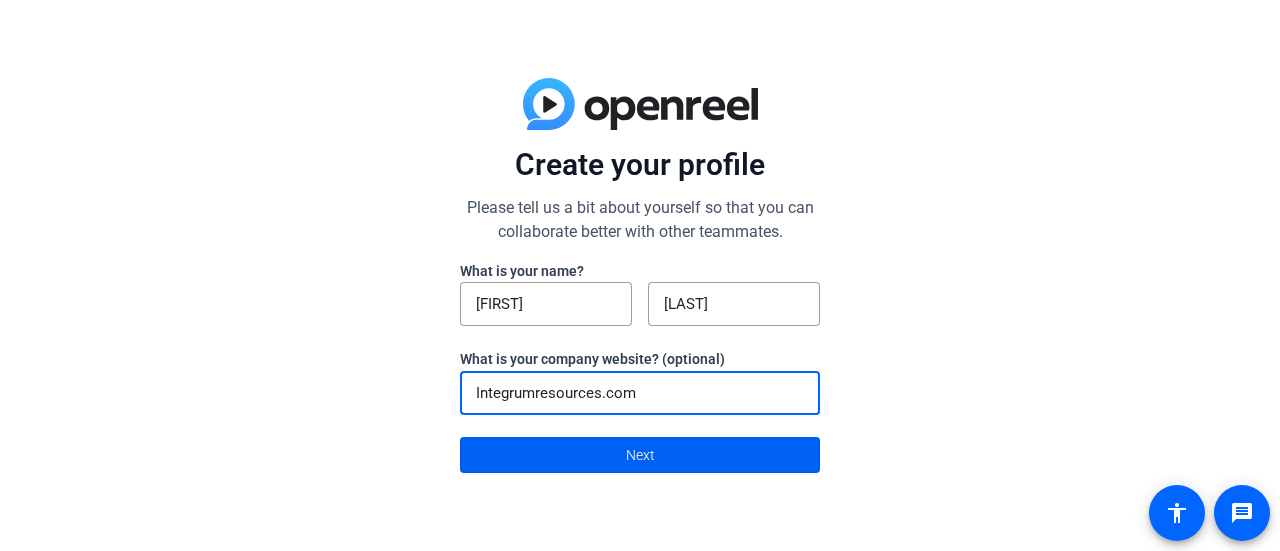 type on "Integrumresources.com" 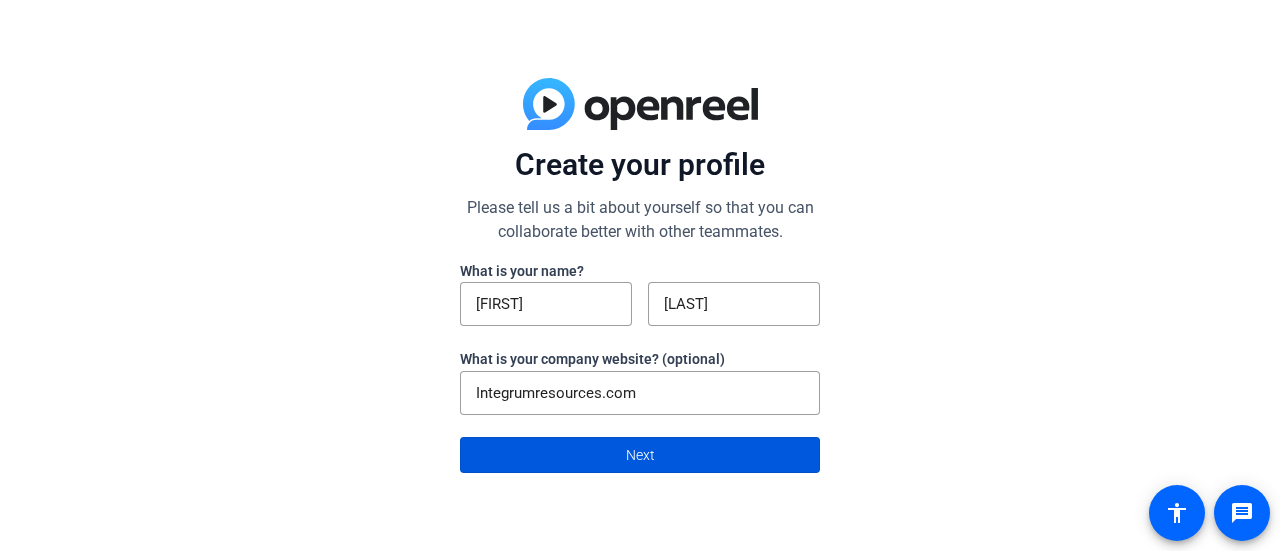 click 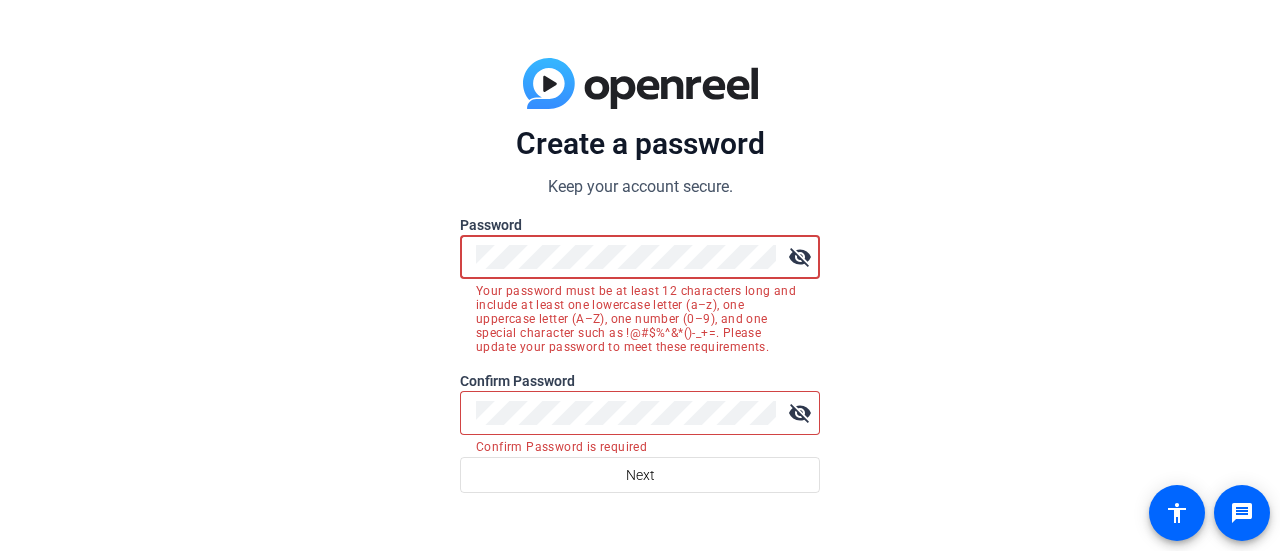 click on "Create a password Keep your account secure. Password visibility_off Your password must be at least 12 characters long and include at least one lowercase letter (a–z), one uppercase letter (A–Z), one number (0–9), and one special character such as !@#$%^&*()-_+=. Please update your password to meet these requirements. Confirm Password visibility_off Confirm Password is required Next" 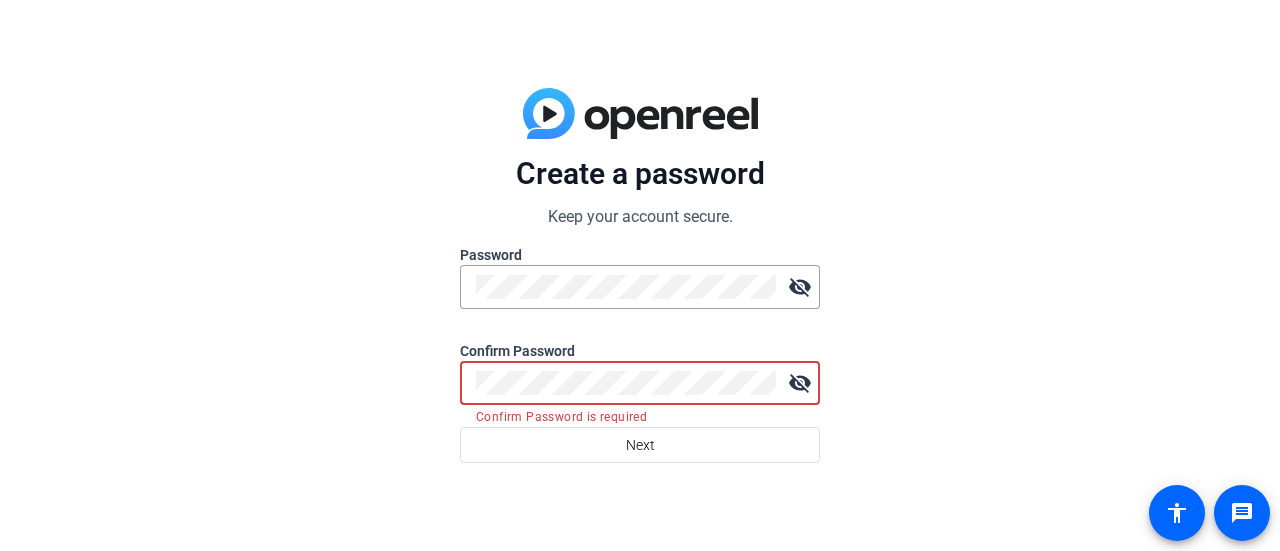 click on "Create a password Keep your account secure. Password visibility_off Confirm Password visibility_off Confirm Password is required  Next" 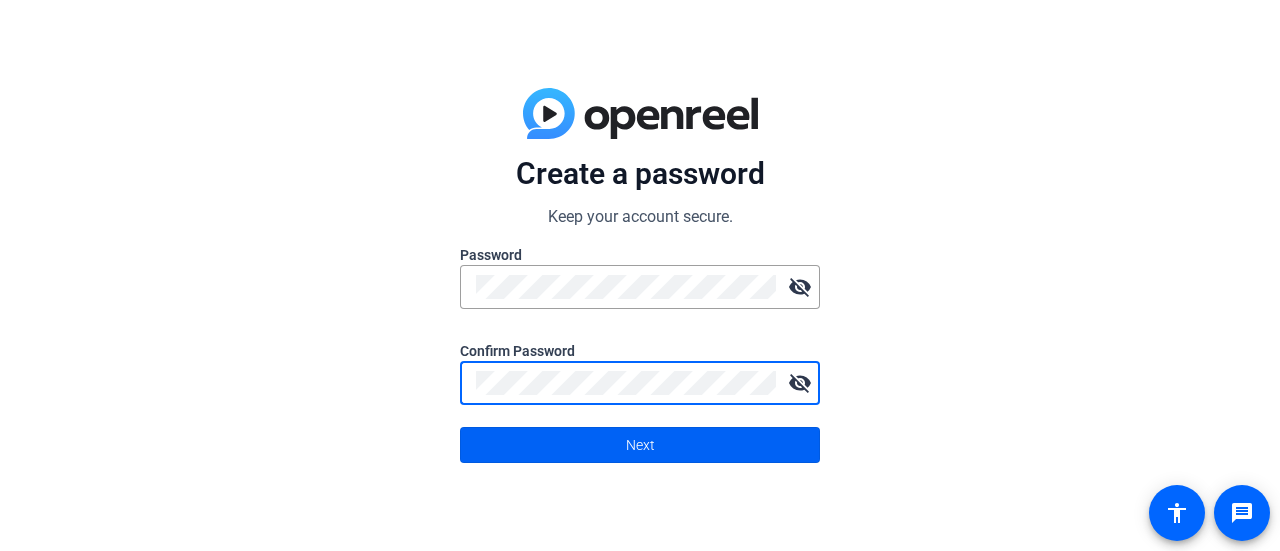 click 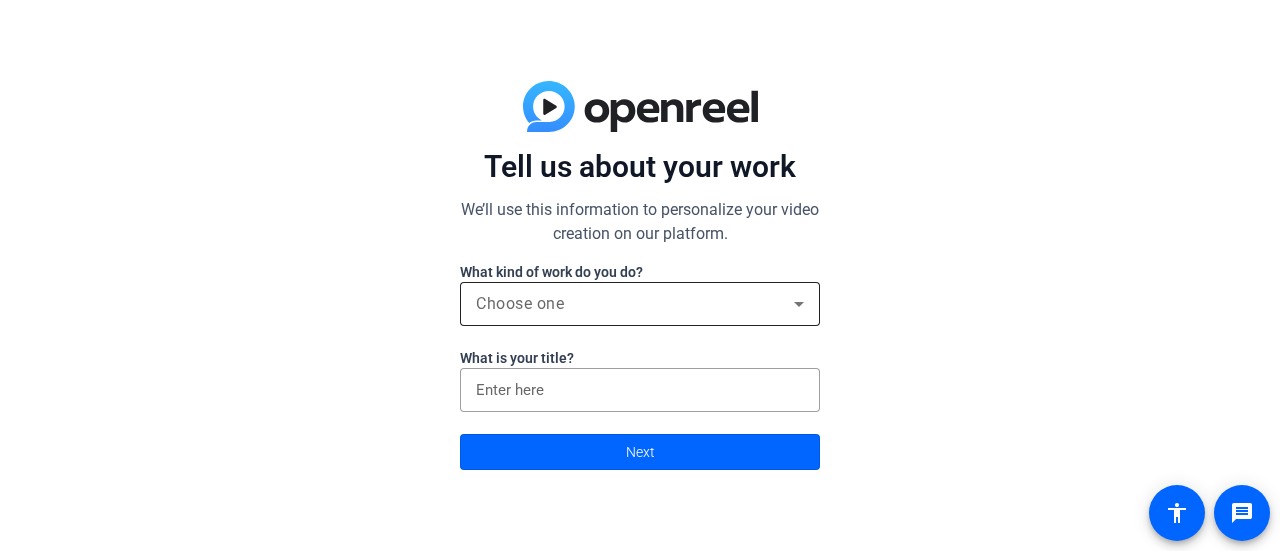 click on "Choose one" 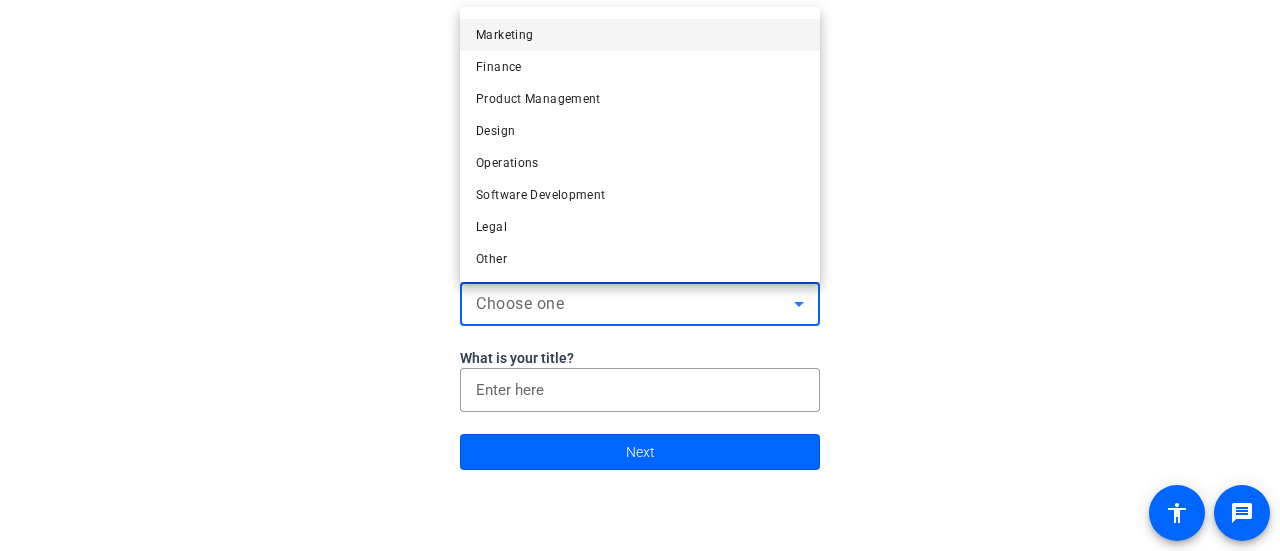 scroll, scrollTop: 0, scrollLeft: 0, axis: both 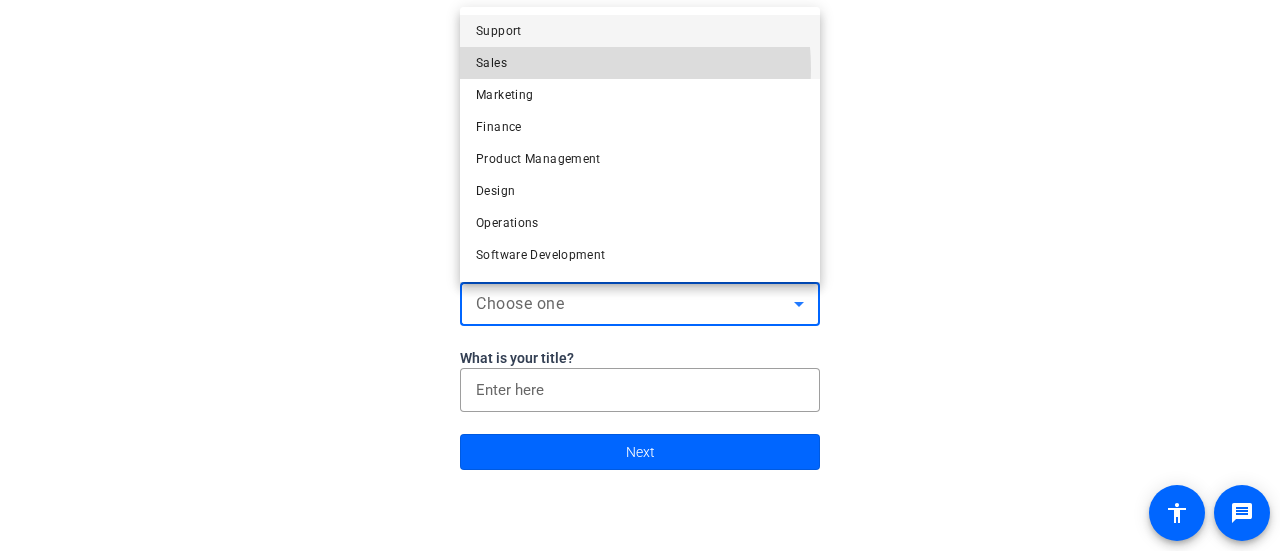 click on "Sales" at bounding box center (640, 63) 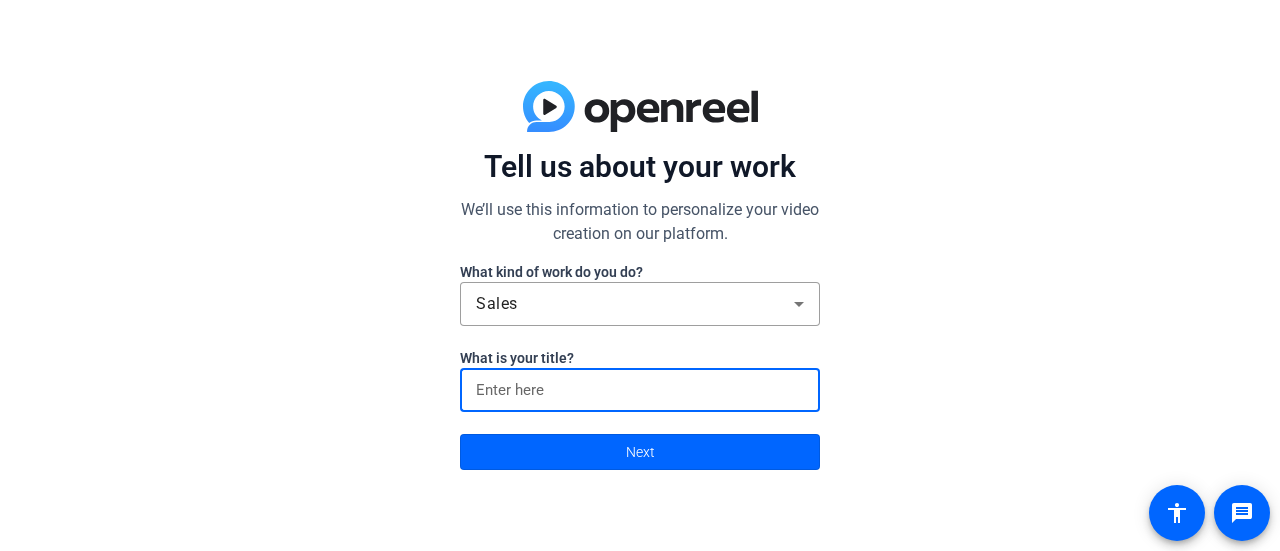 click at bounding box center (640, 390) 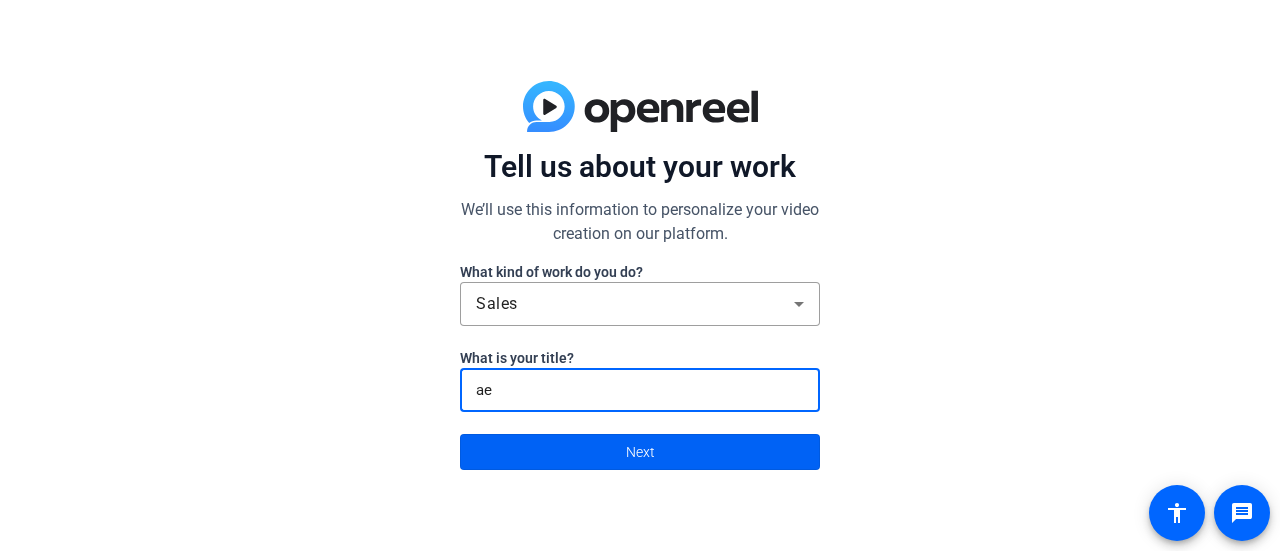 type on "ae" 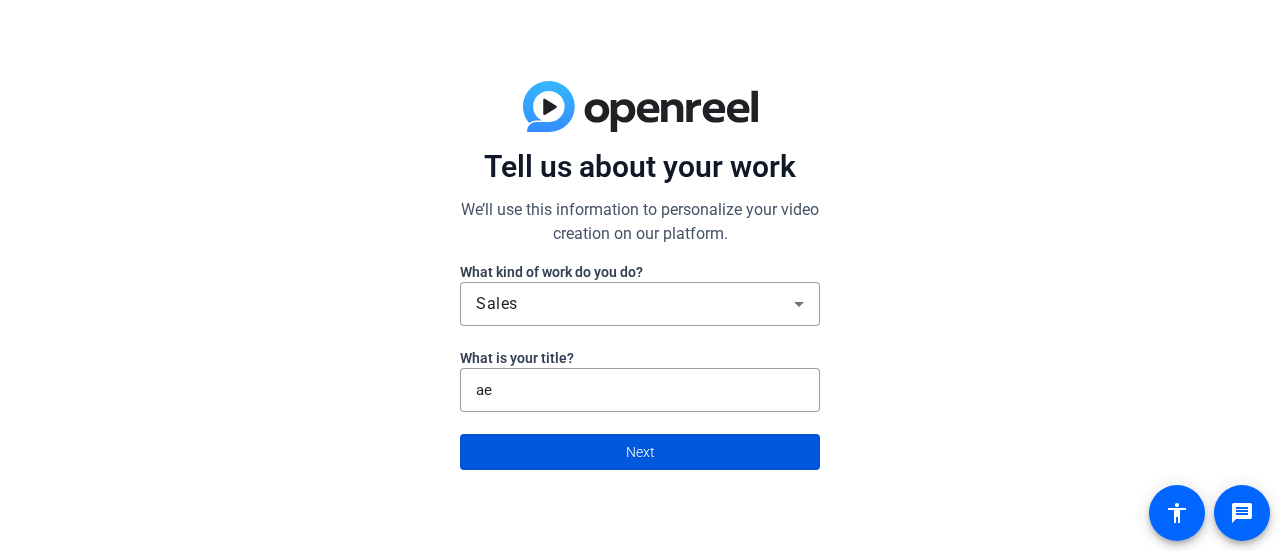 click 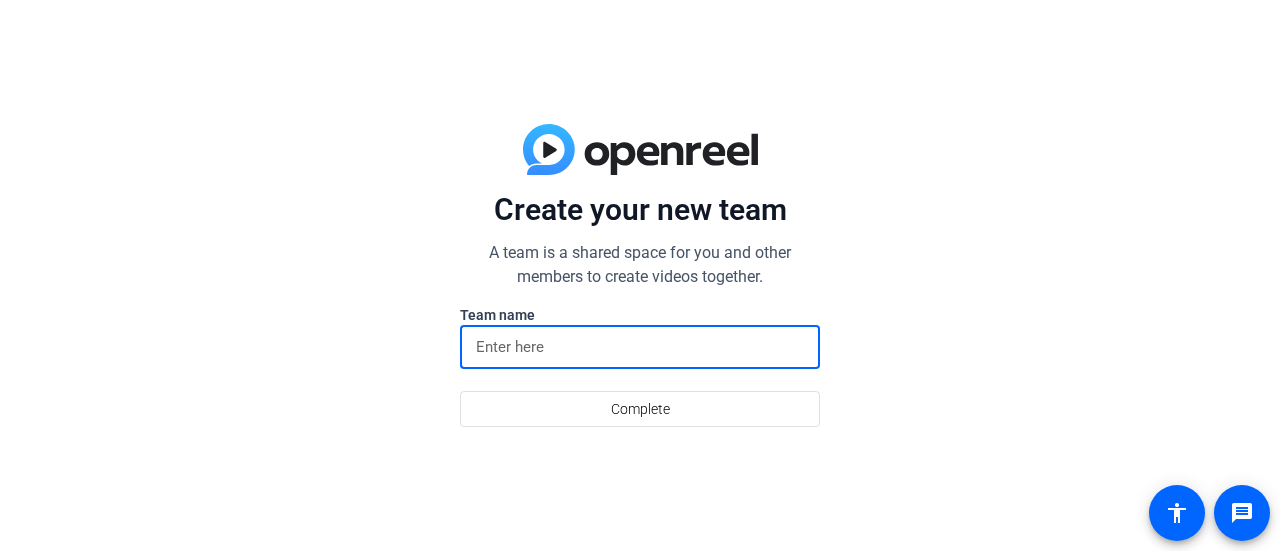 click at bounding box center (640, 347) 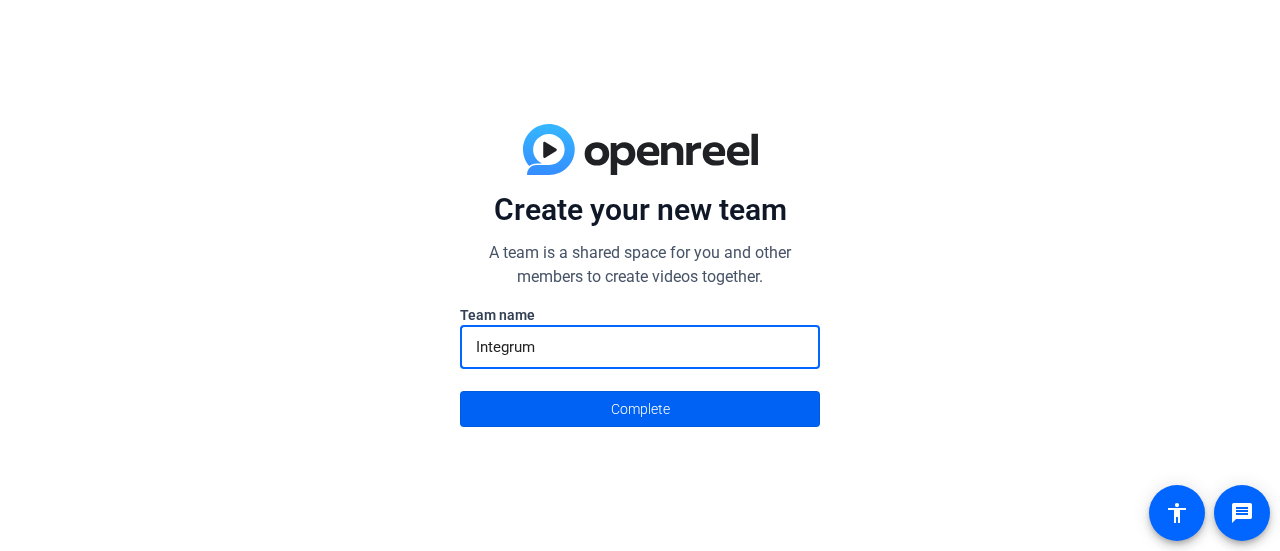 type on "Integrum" 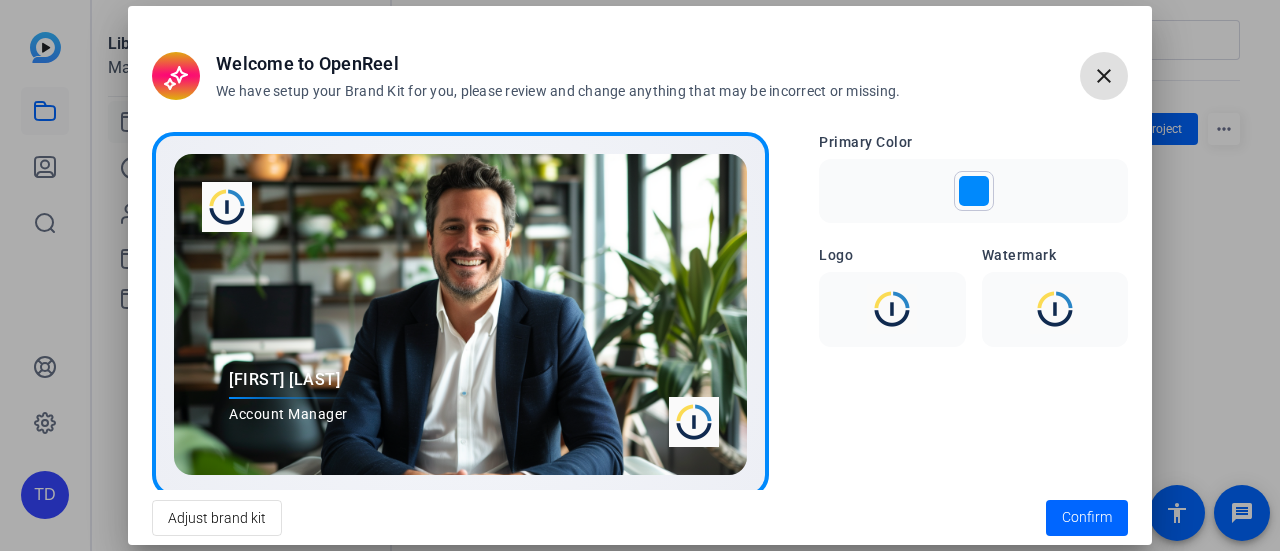 scroll, scrollTop: 0, scrollLeft: 0, axis: both 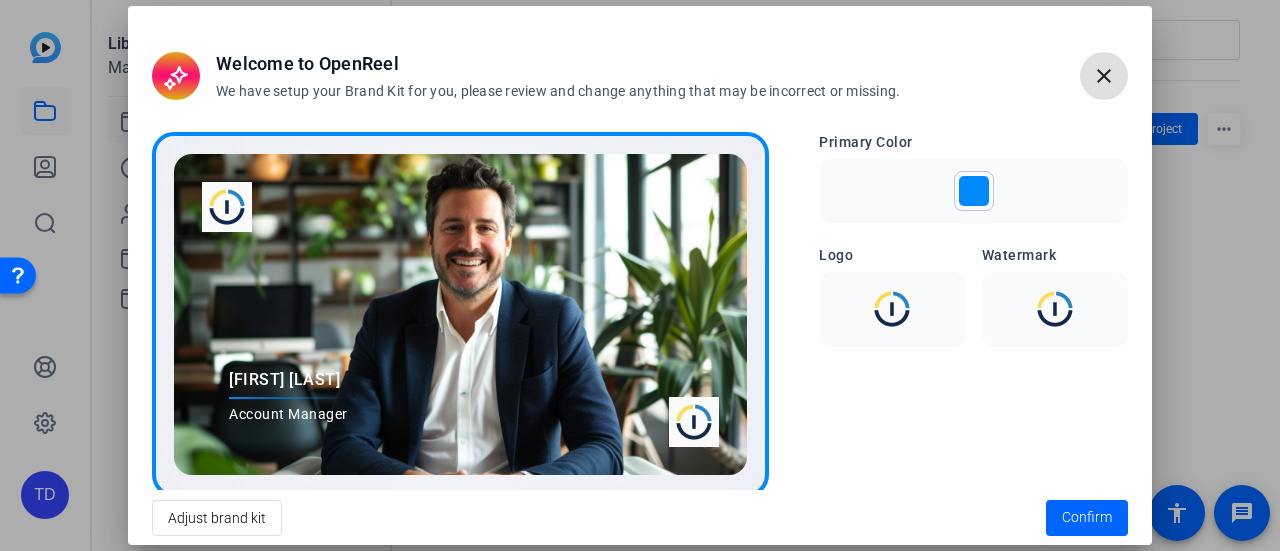 click 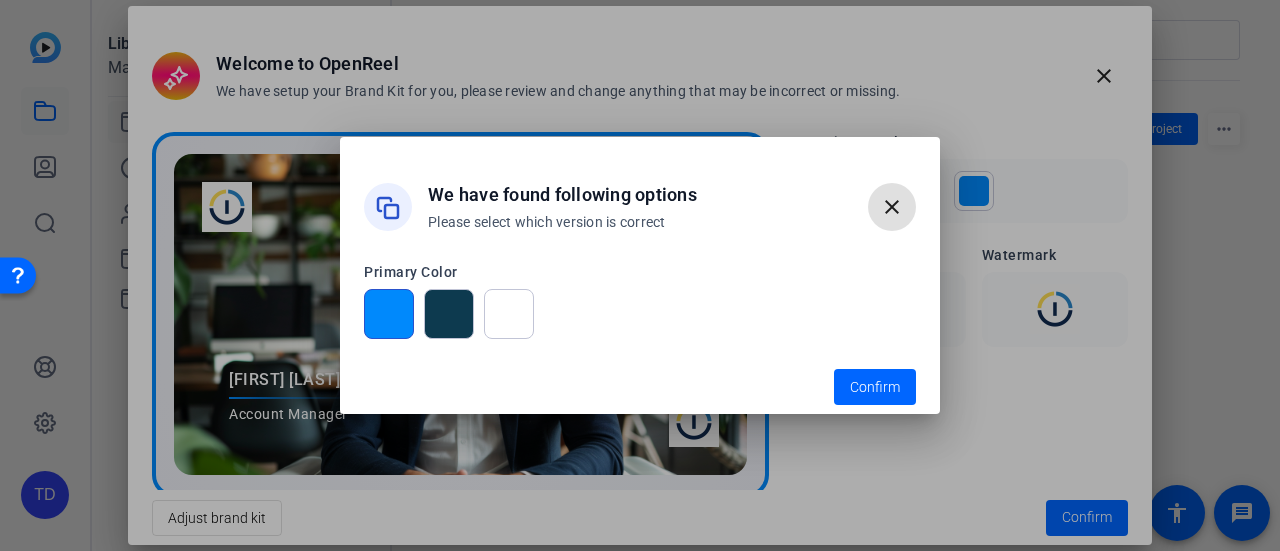 click at bounding box center [449, 314] 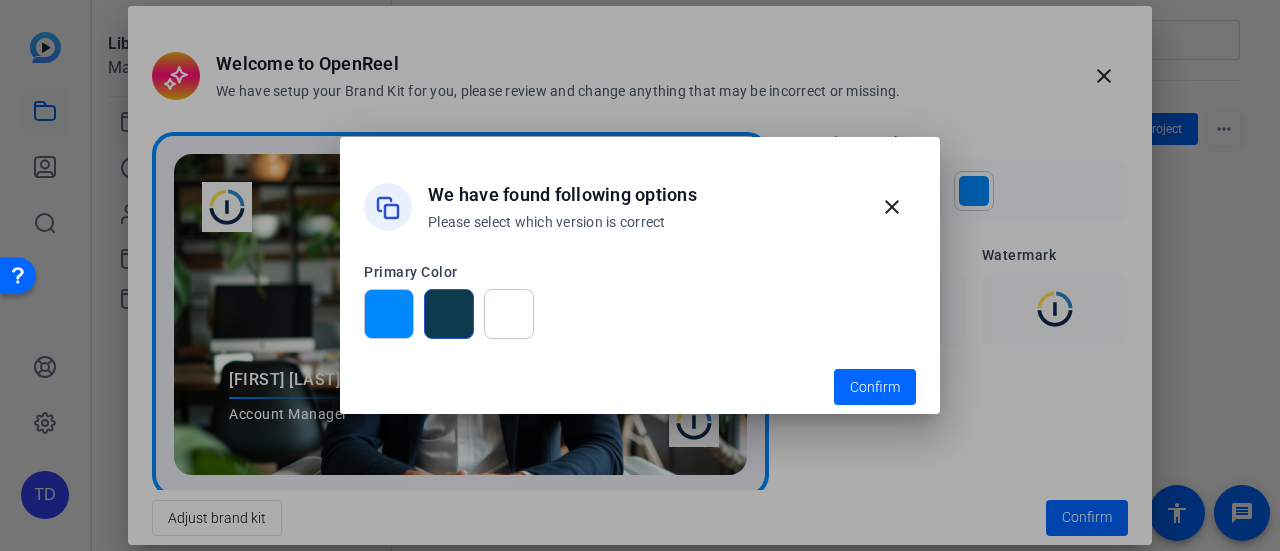click at bounding box center (449, 314) 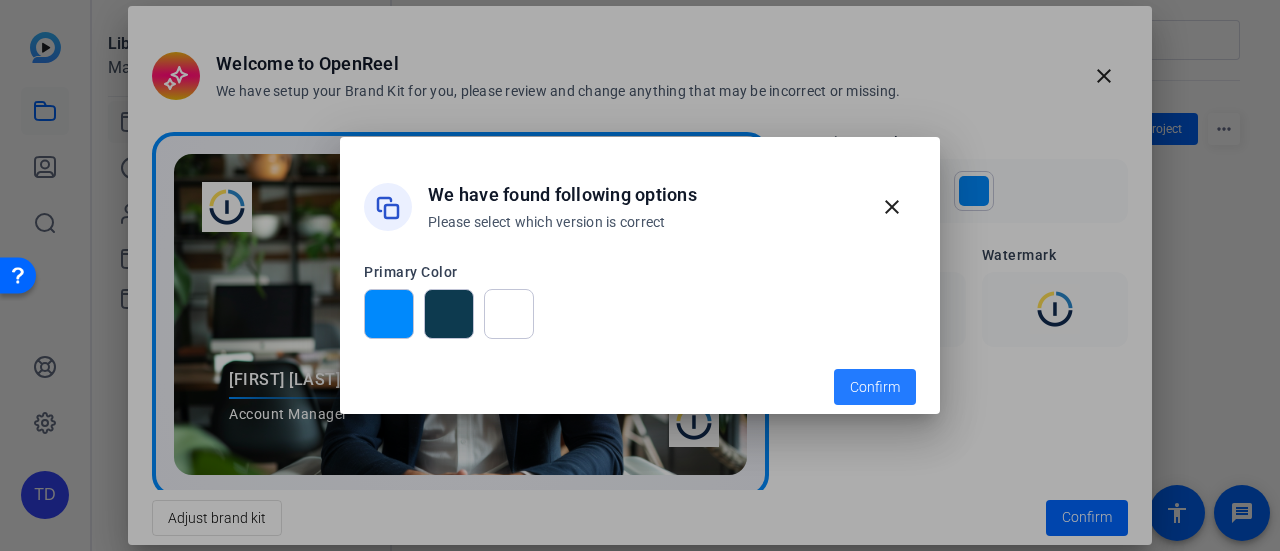 click on "Confirm" 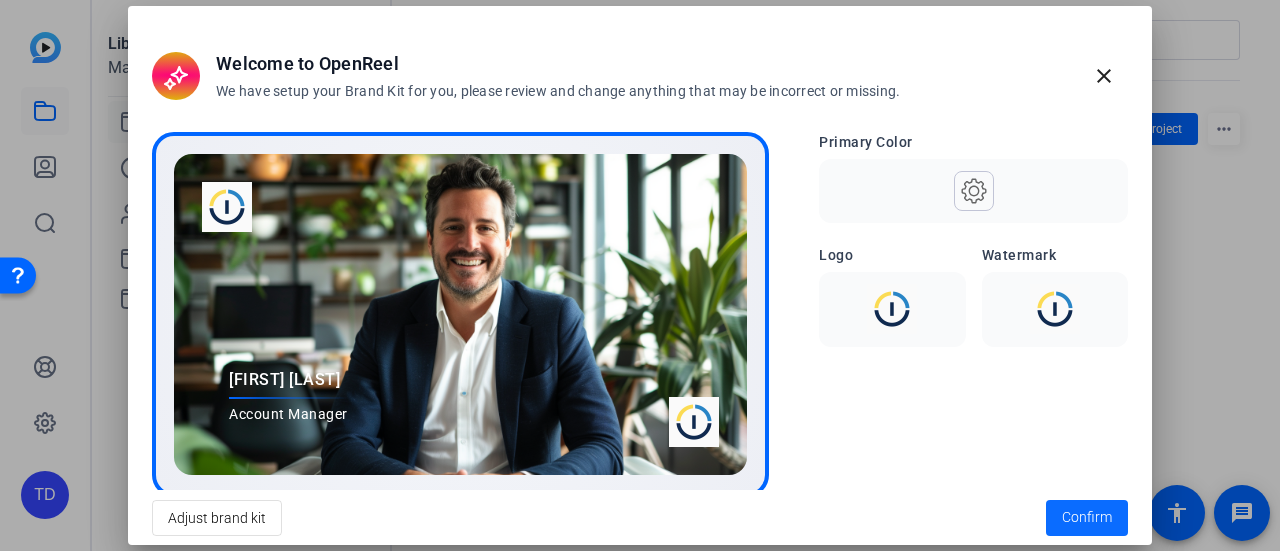 click on "Confirm" 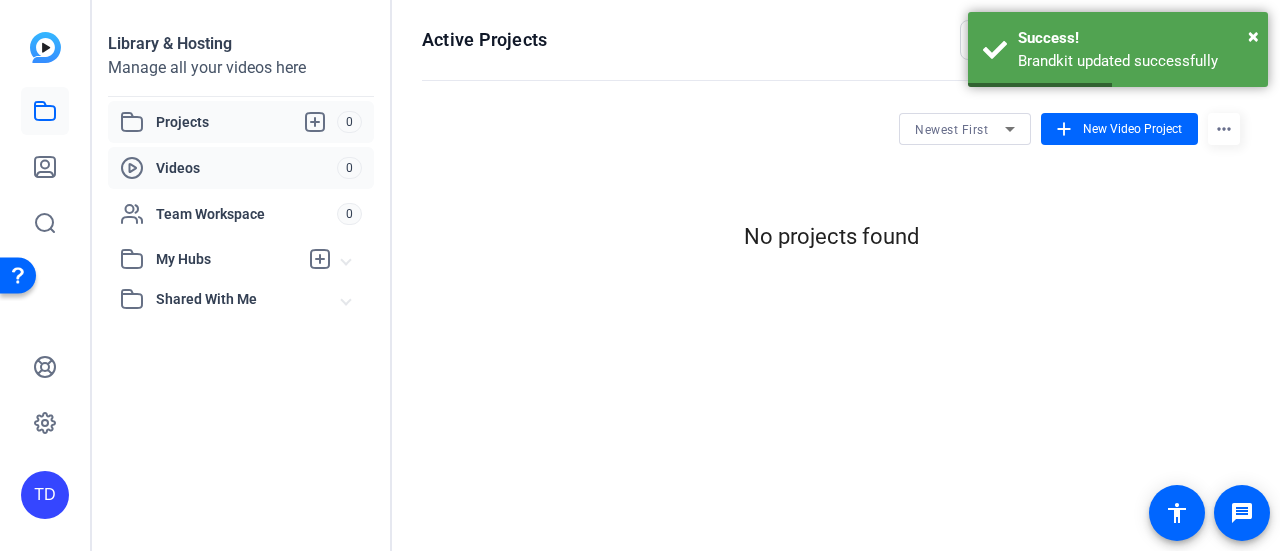 click on "Videos" 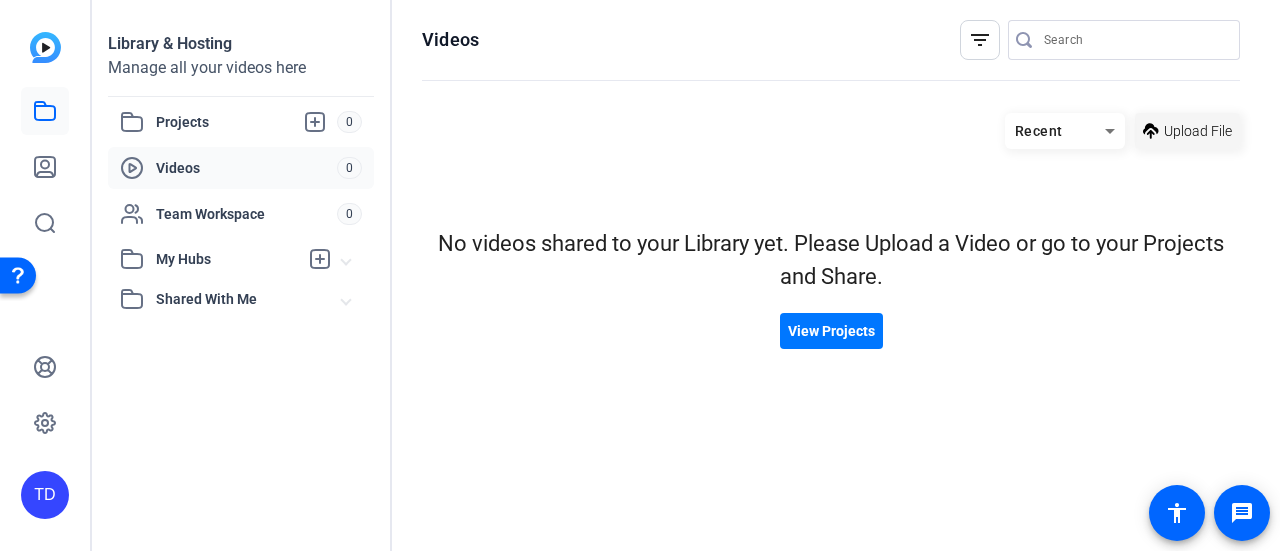 click on "Upload File" 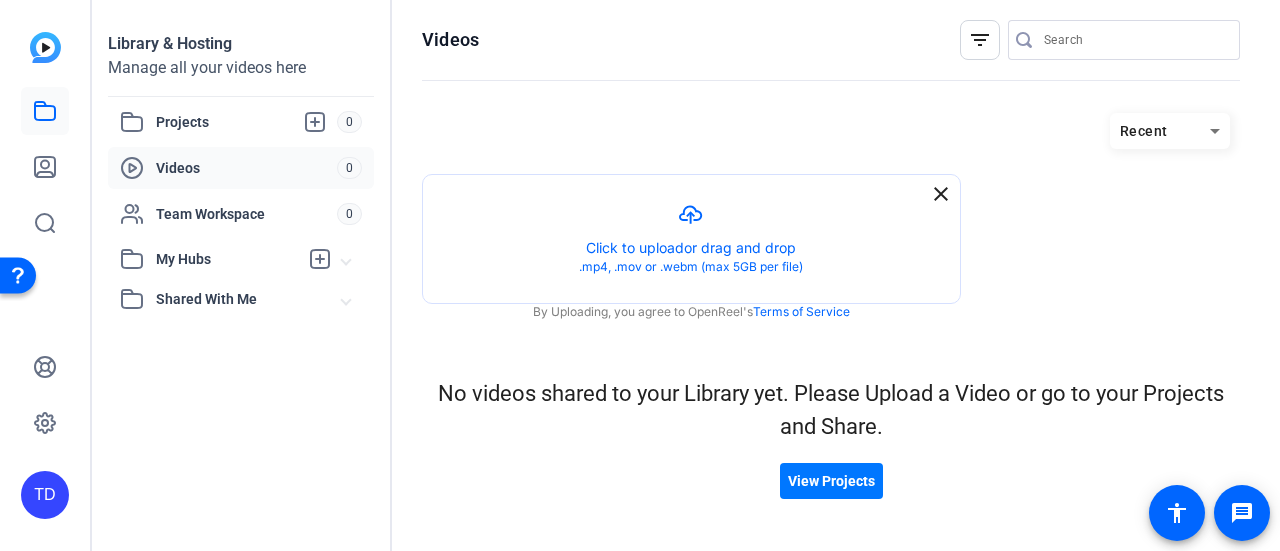 drag, startPoint x: 792, startPoint y: 237, endPoint x: 637, endPoint y: 338, distance: 185.0027 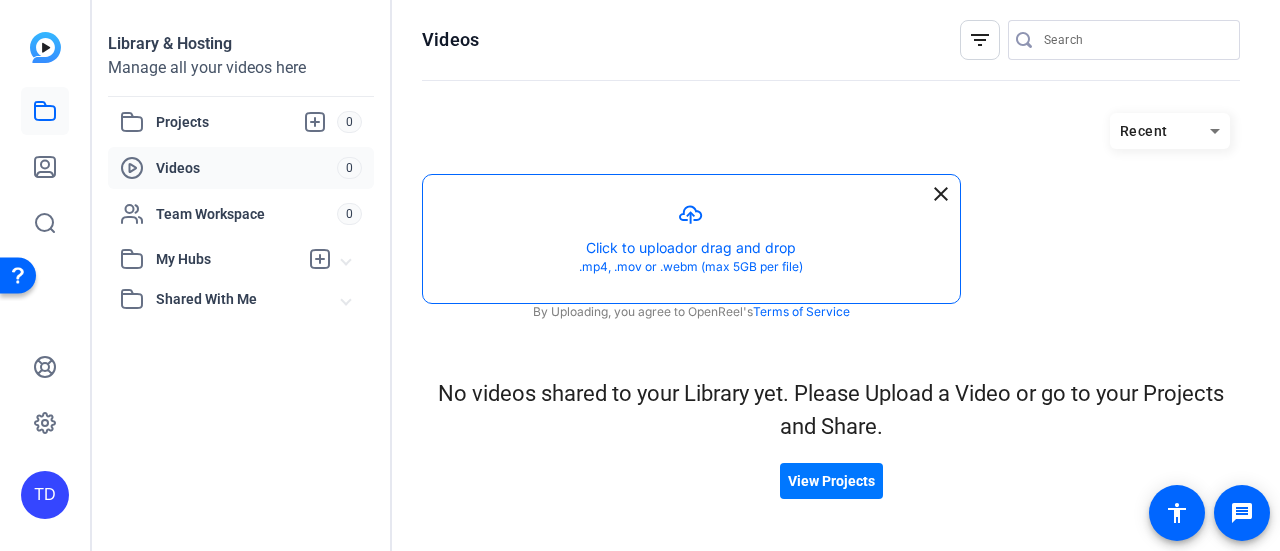 click 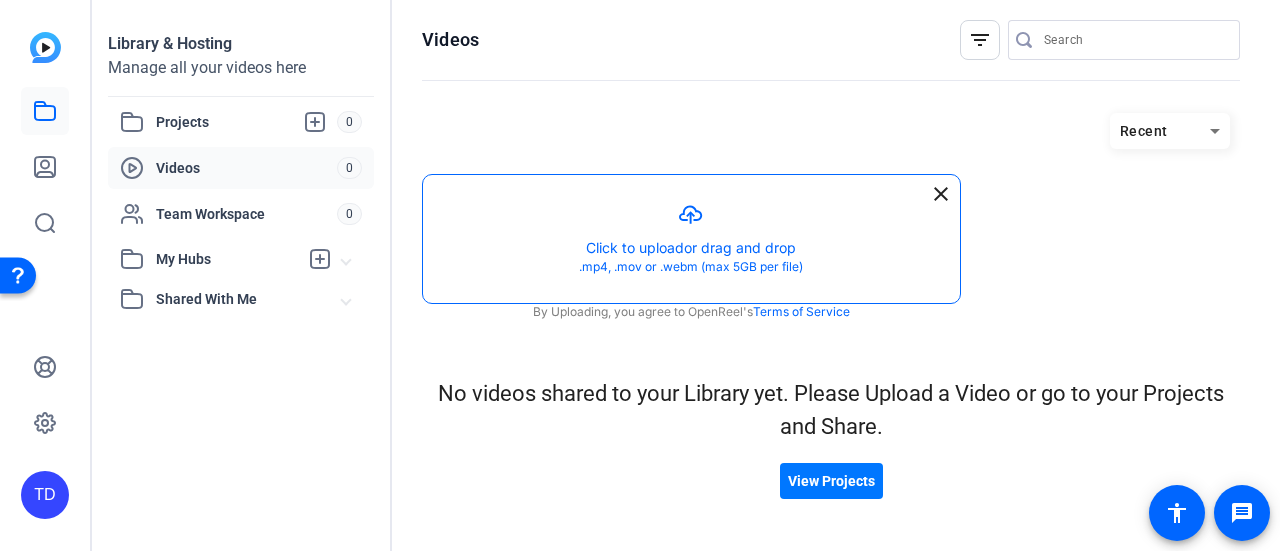 click 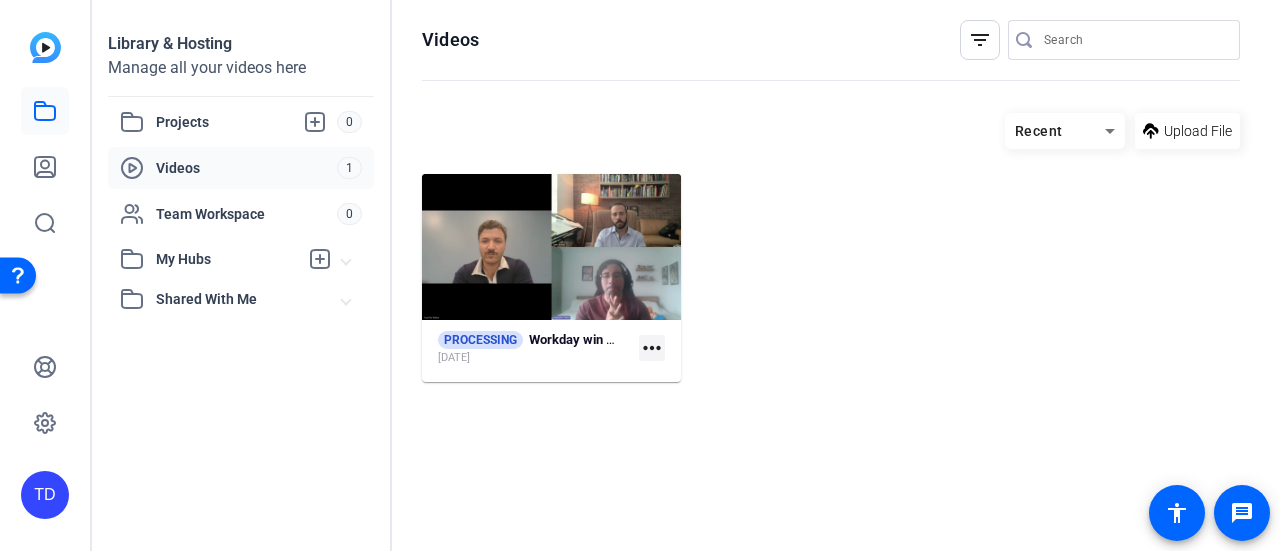 click on "more_horiz" 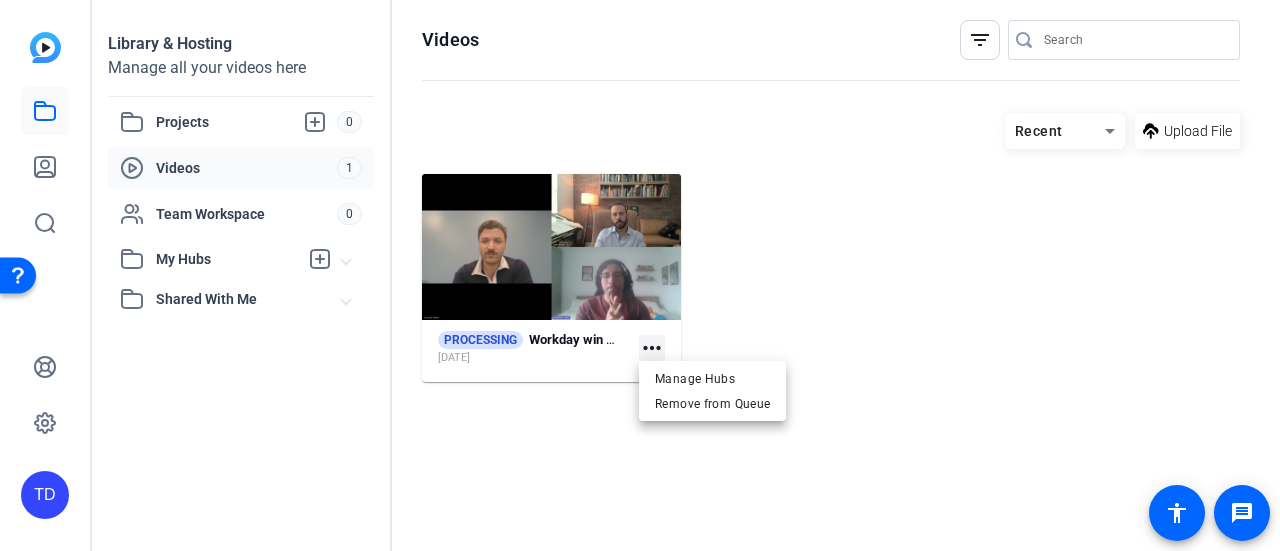 click at bounding box center [640, 275] 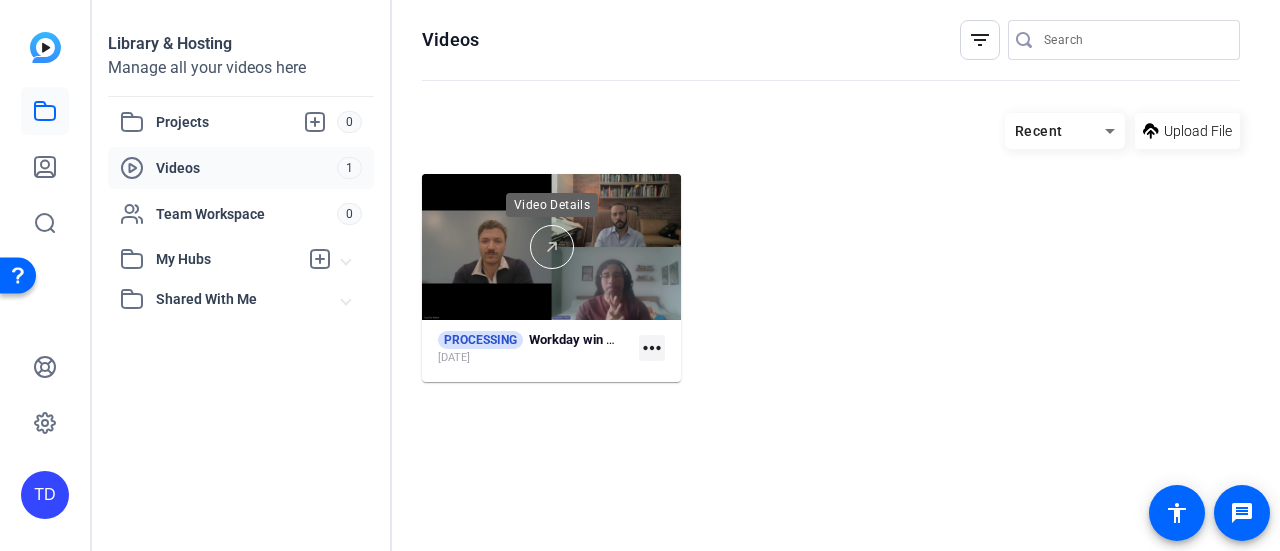 click 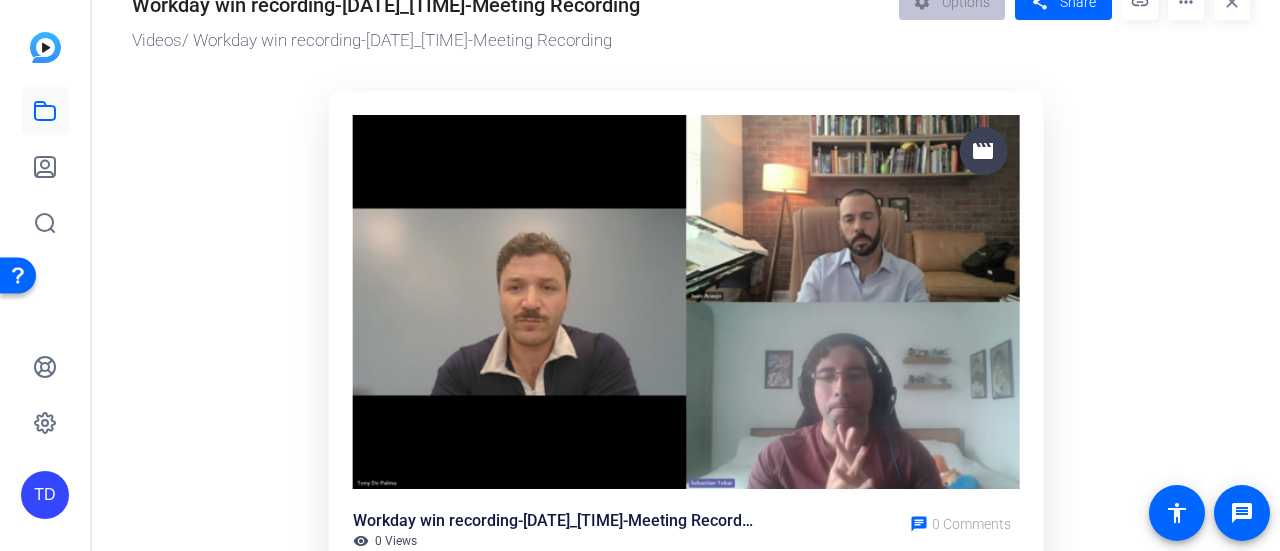 scroll, scrollTop: 0, scrollLeft: 0, axis: both 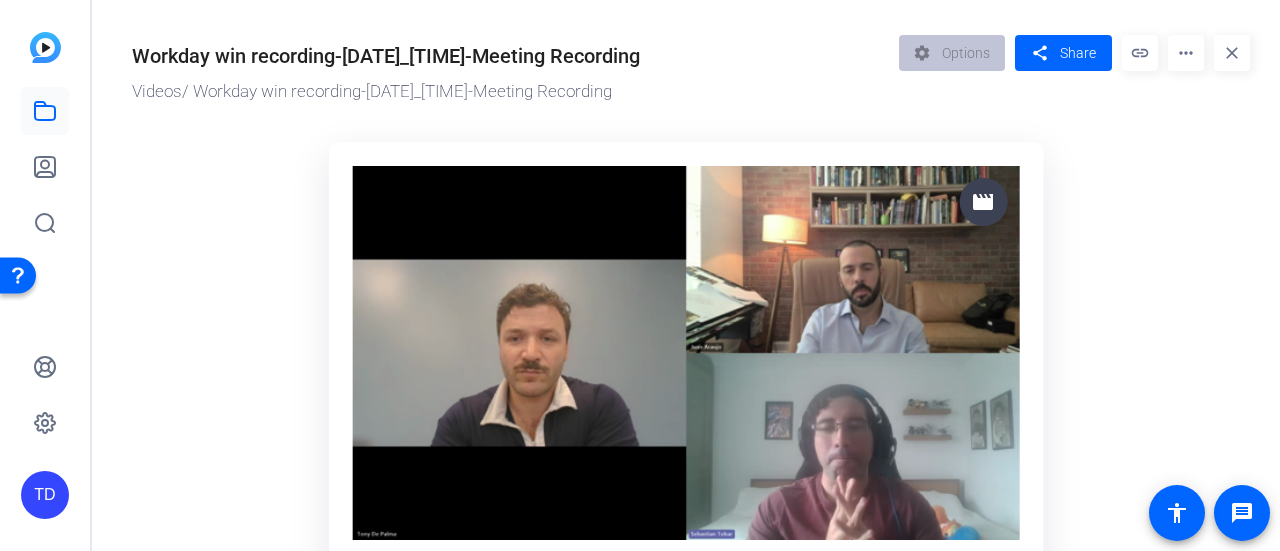 drag, startPoint x: 408, startPoint y: 195, endPoint x: 1152, endPoint y: 107, distance: 749.1862 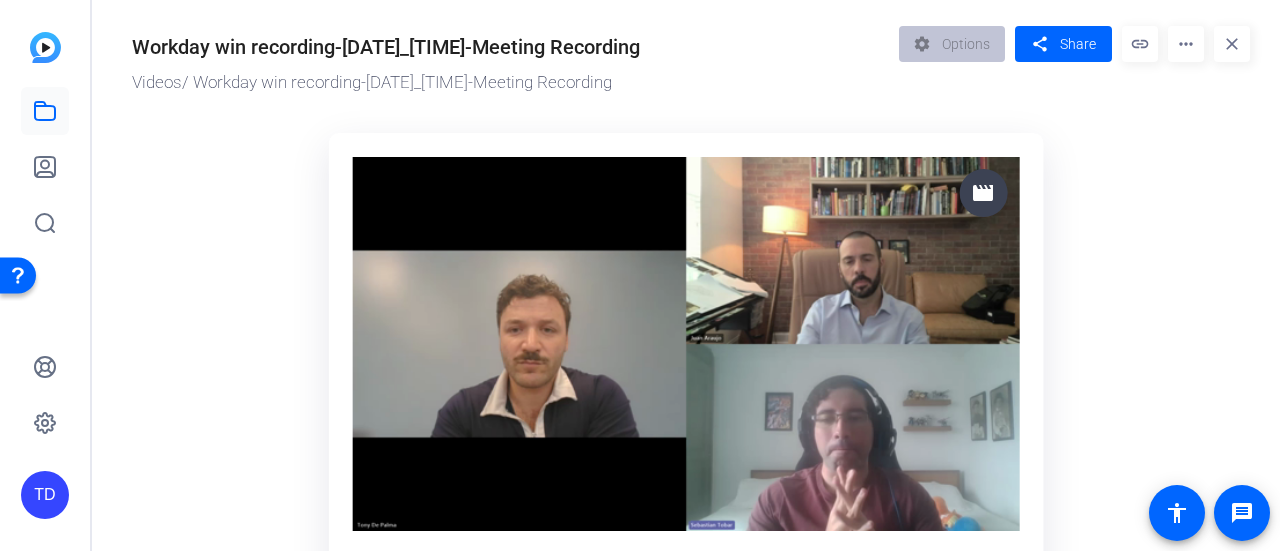 scroll, scrollTop: 0, scrollLeft: 0, axis: both 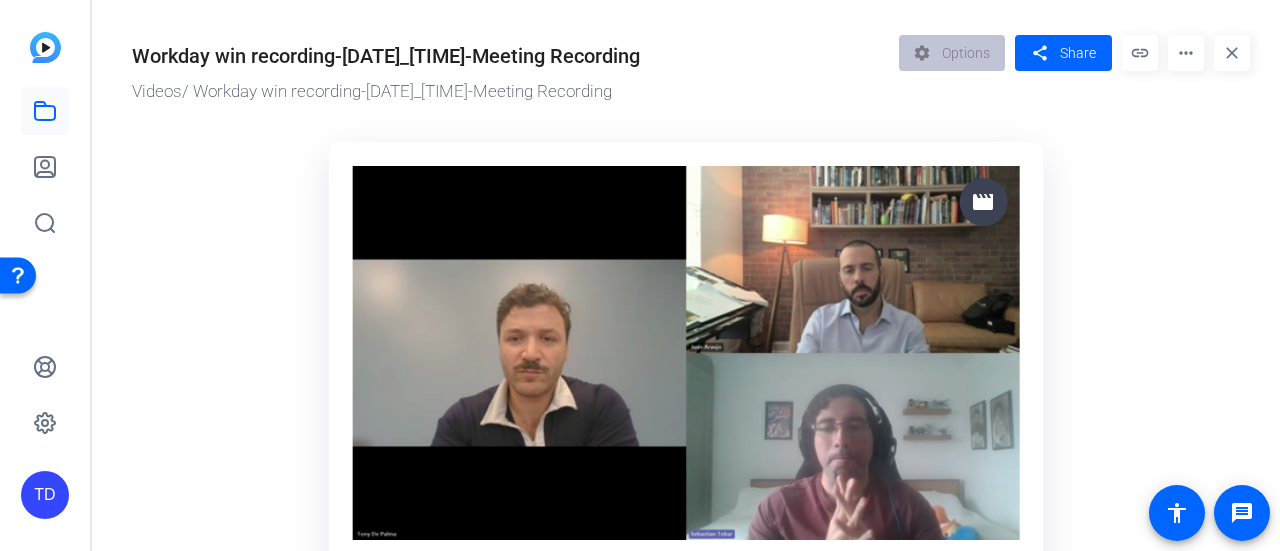 click on "more_horiz" 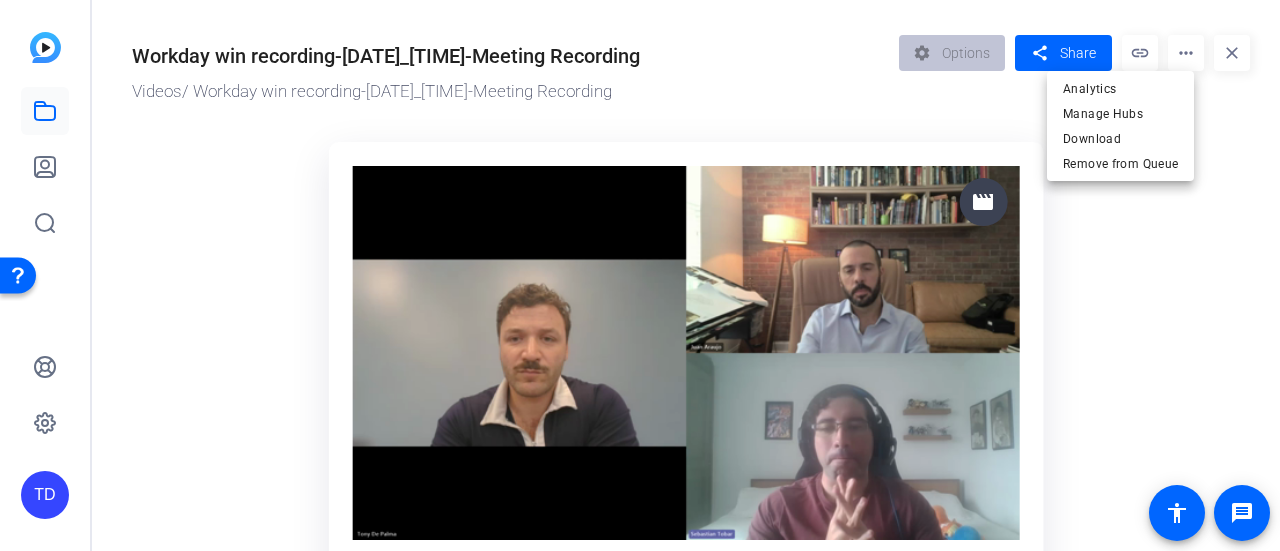 click at bounding box center (640, 275) 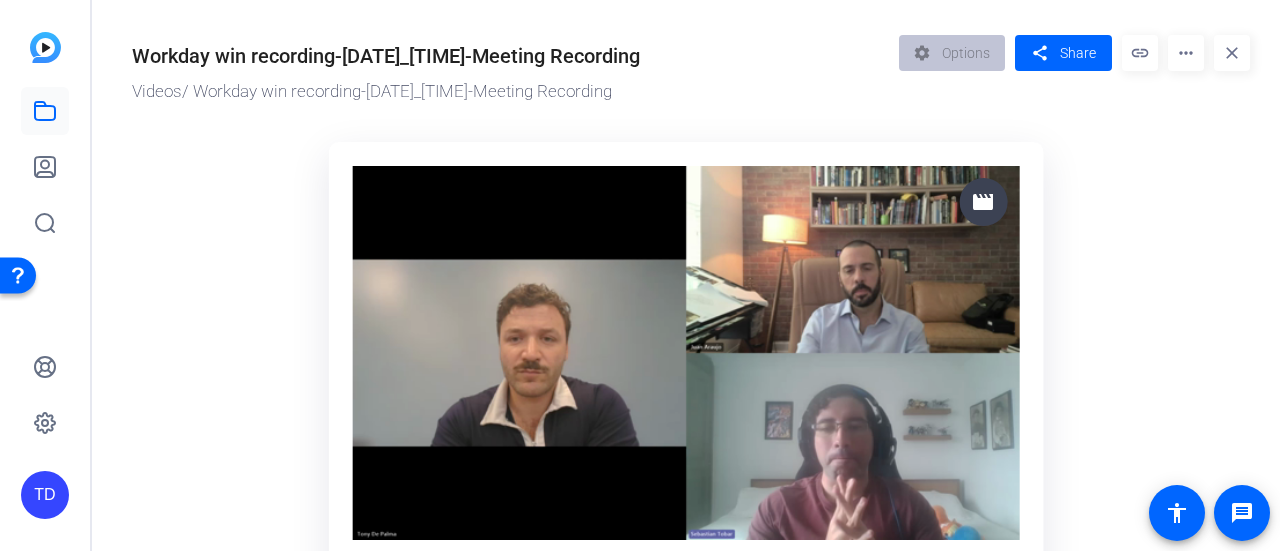 click 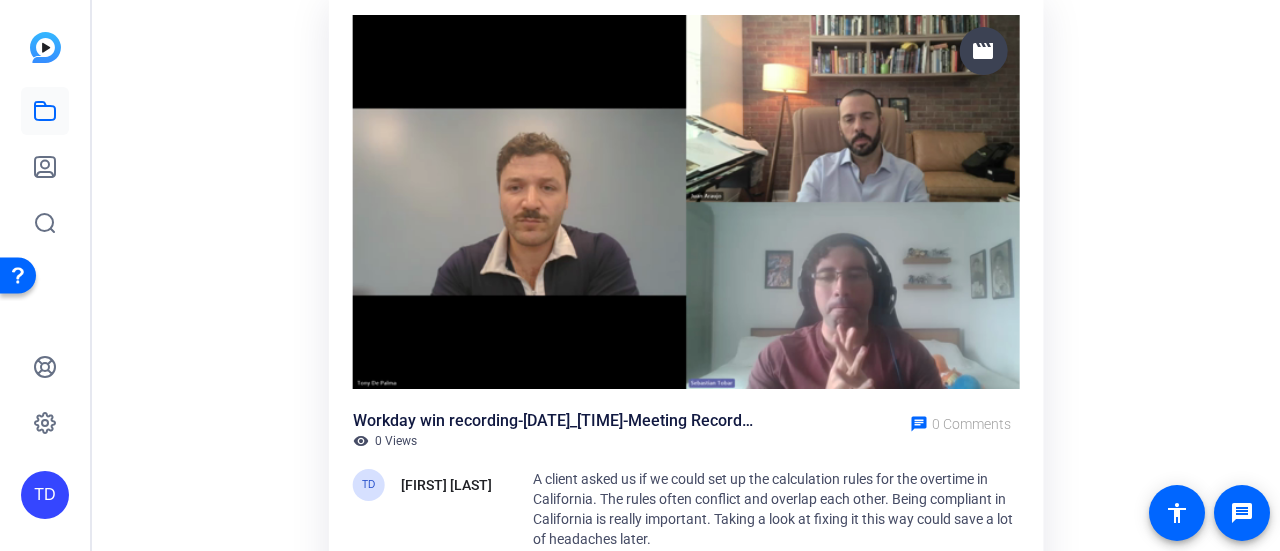 scroll, scrollTop: 293, scrollLeft: 0, axis: vertical 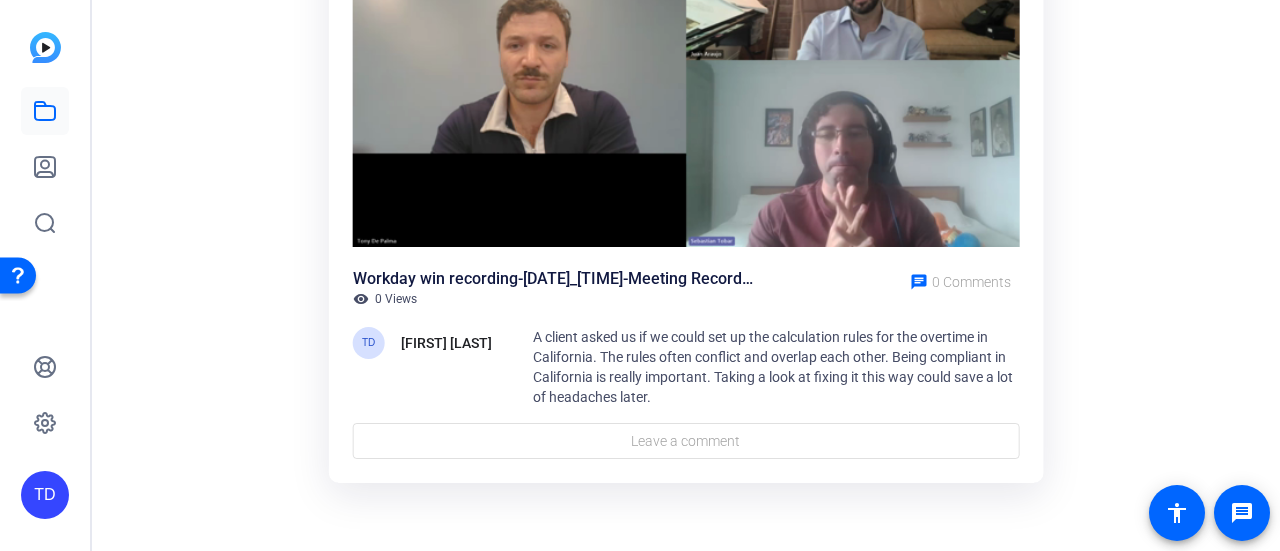 drag, startPoint x: 710, startPoint y: 161, endPoint x: 306, endPoint y: 212, distance: 407.20633 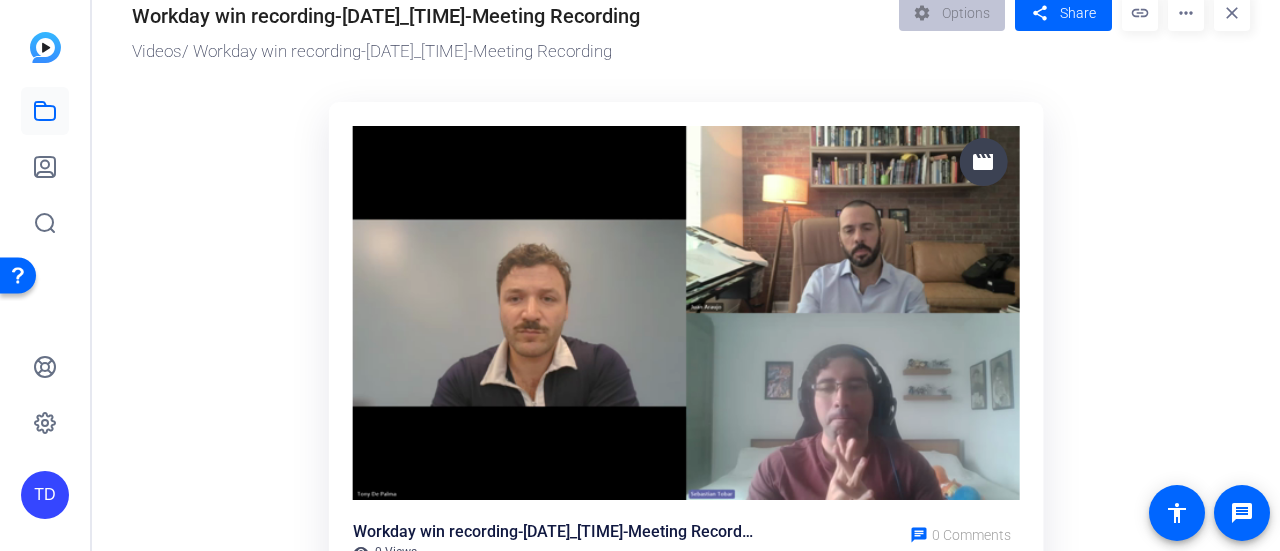 scroll, scrollTop: 0, scrollLeft: 0, axis: both 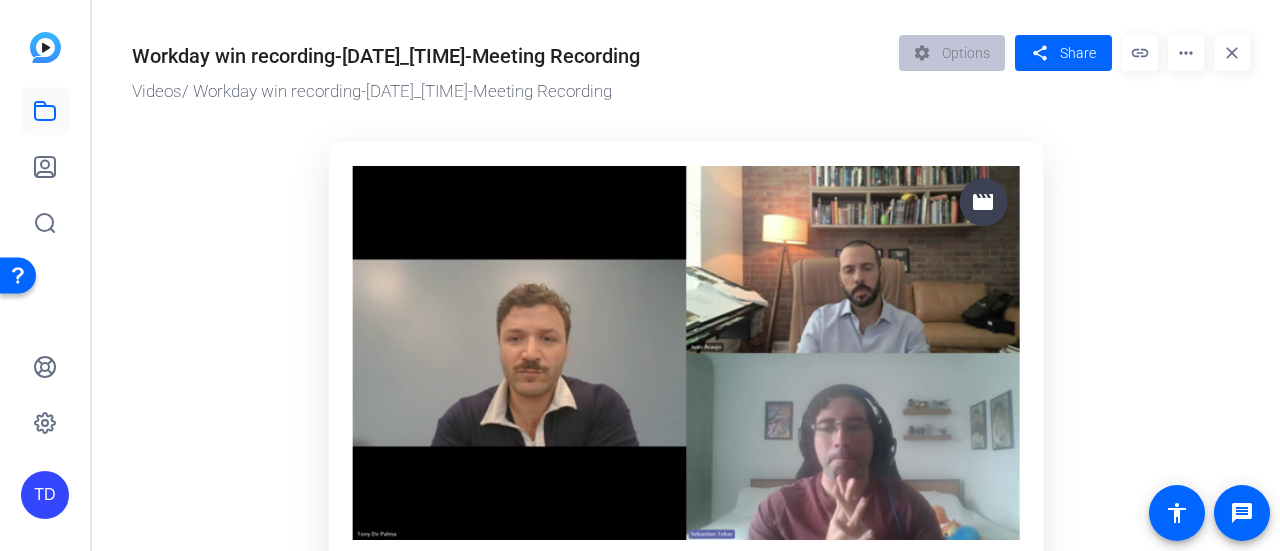click 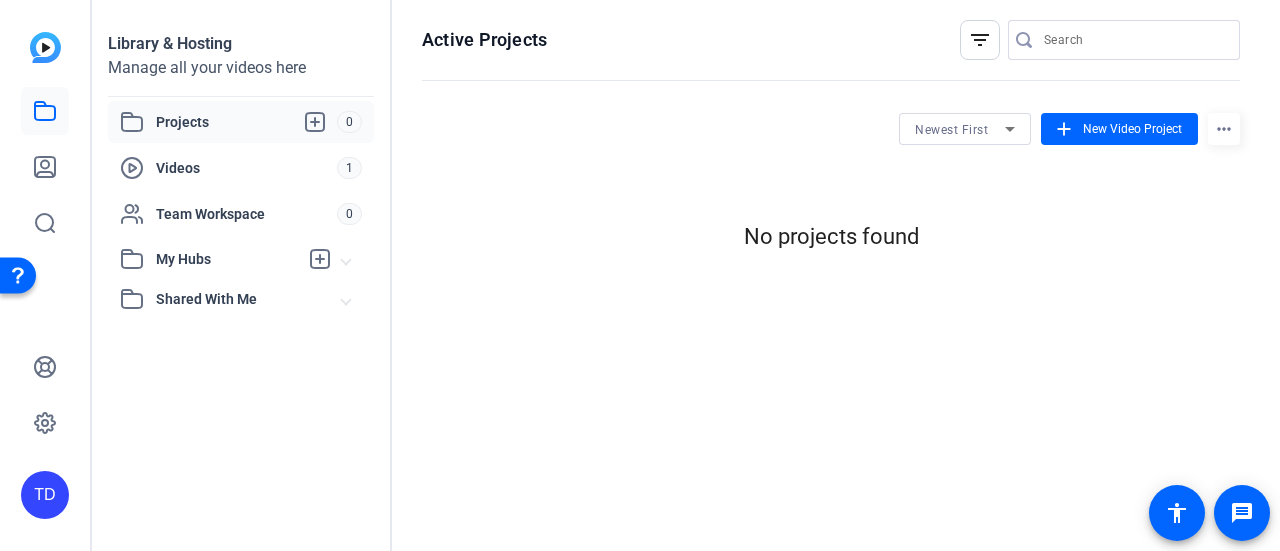 click on "Projects" 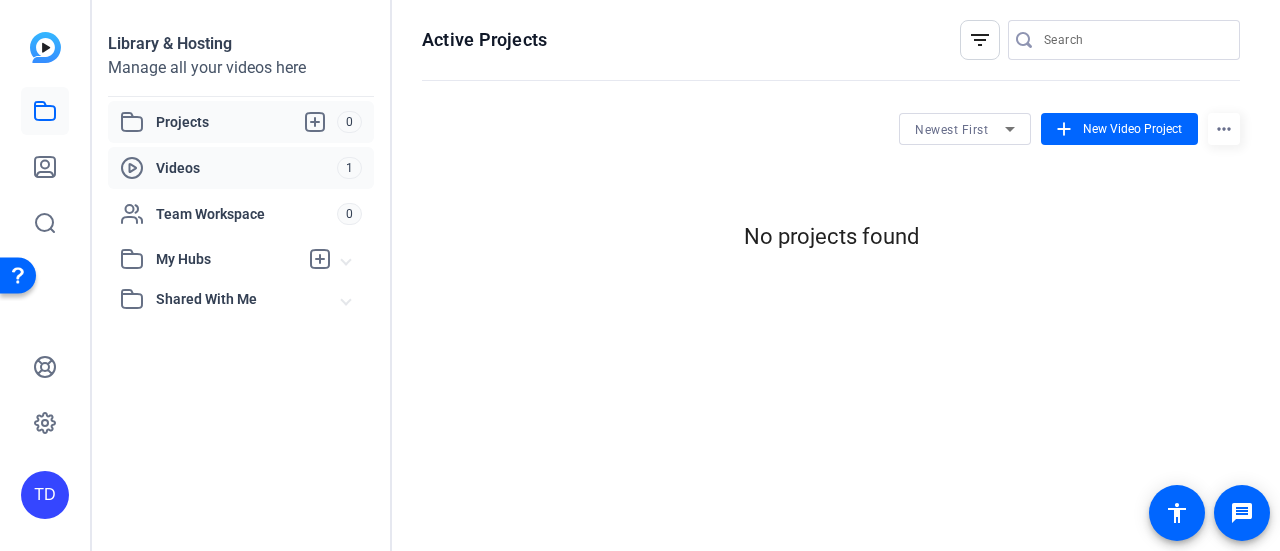 click on "Videos" 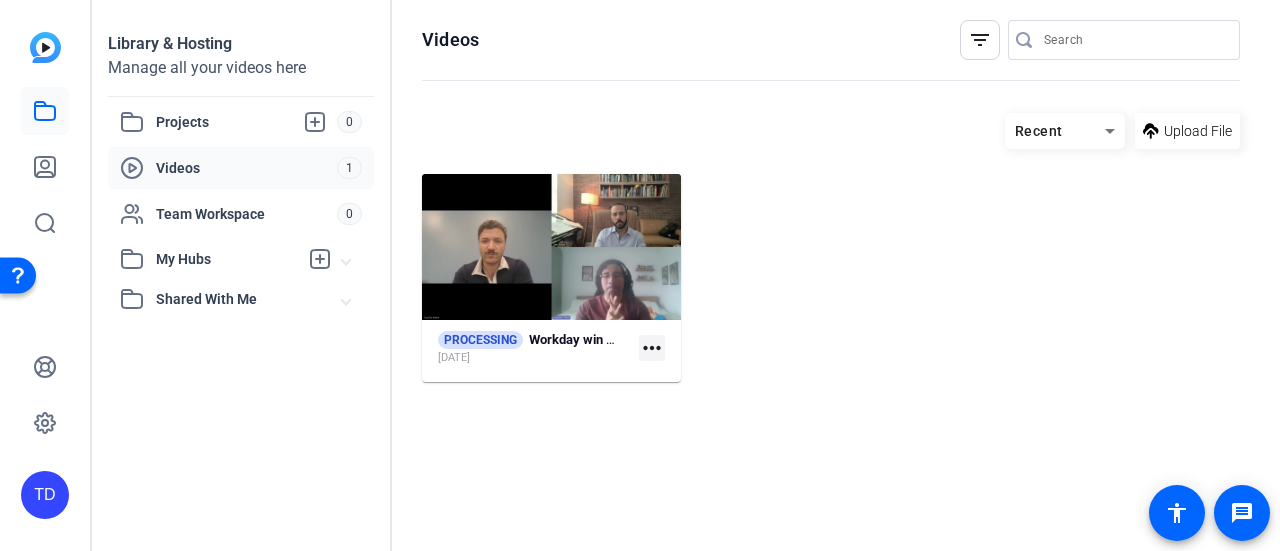 click on "more_horiz" 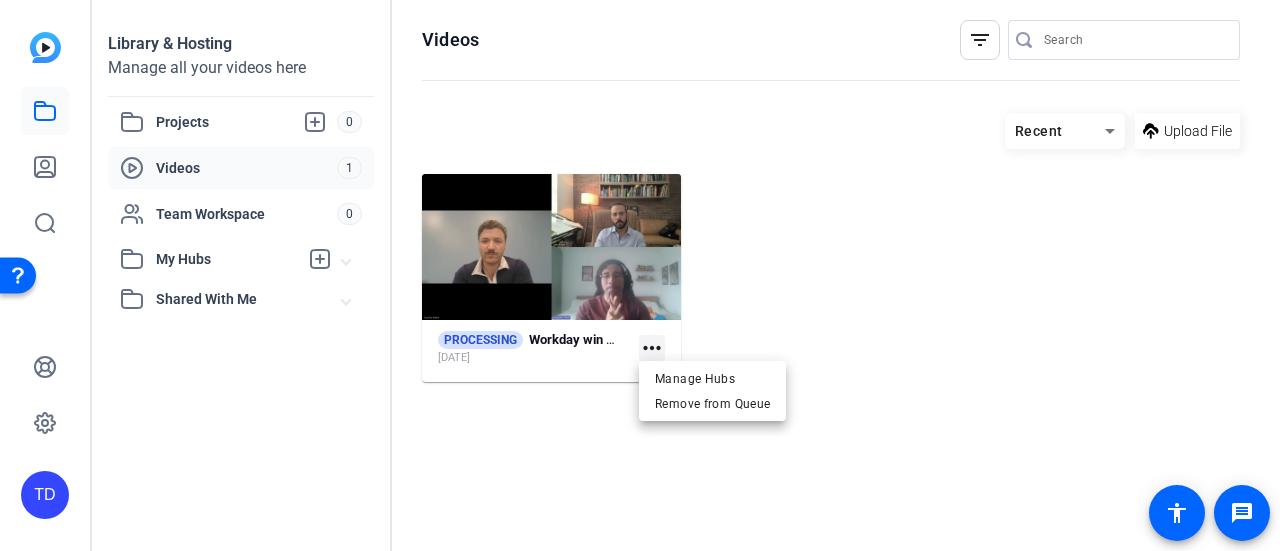 click at bounding box center (640, 275) 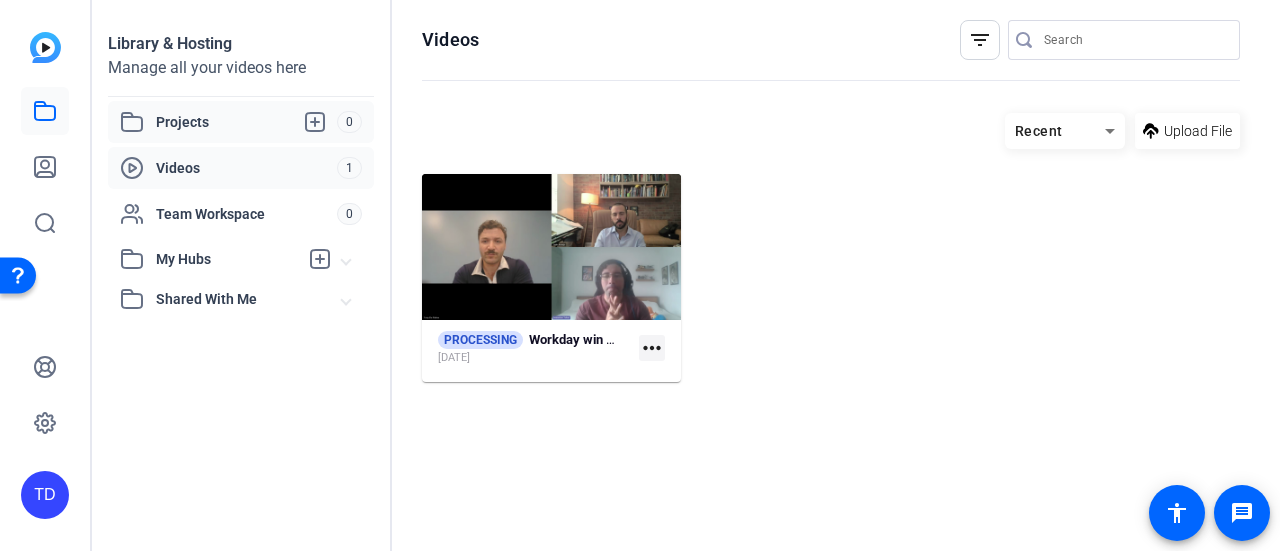 click on "Projects" 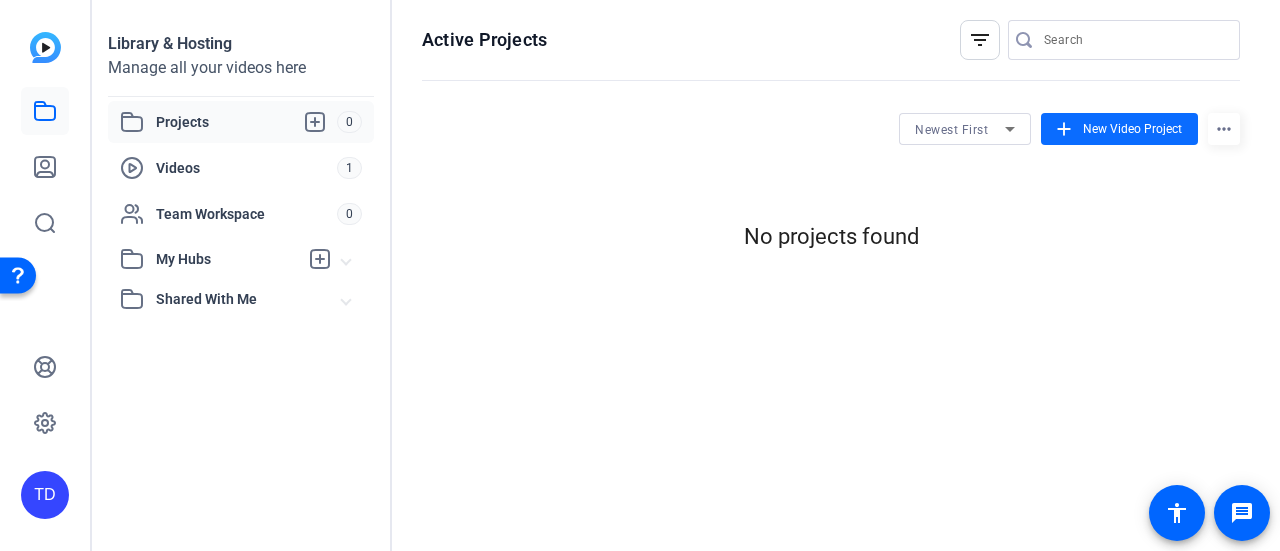 click on "New Video Project" 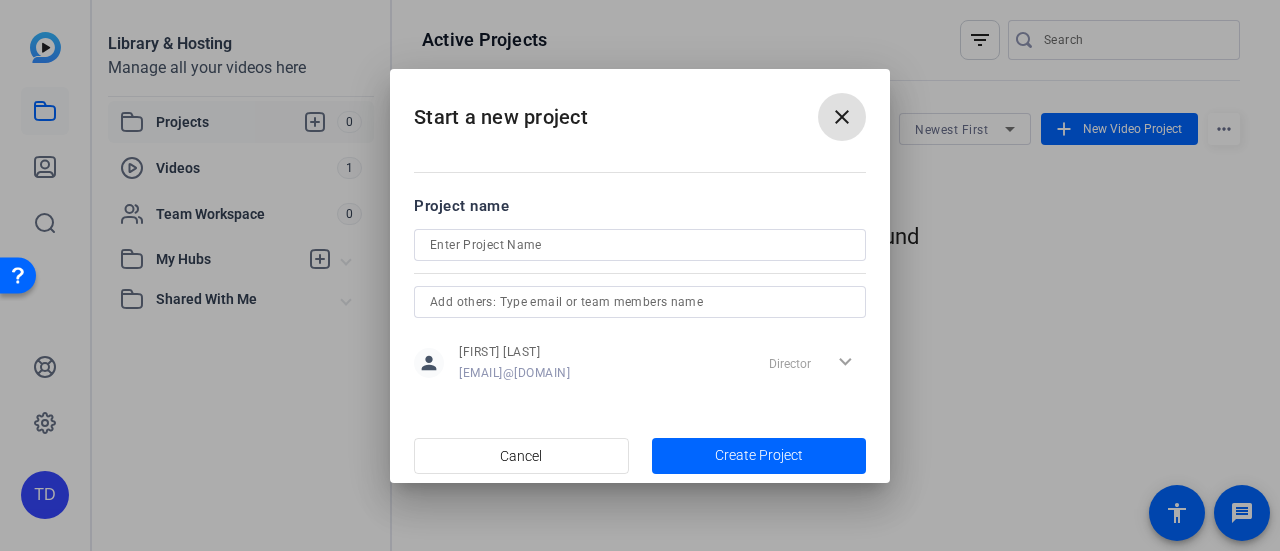 click at bounding box center (640, 245) 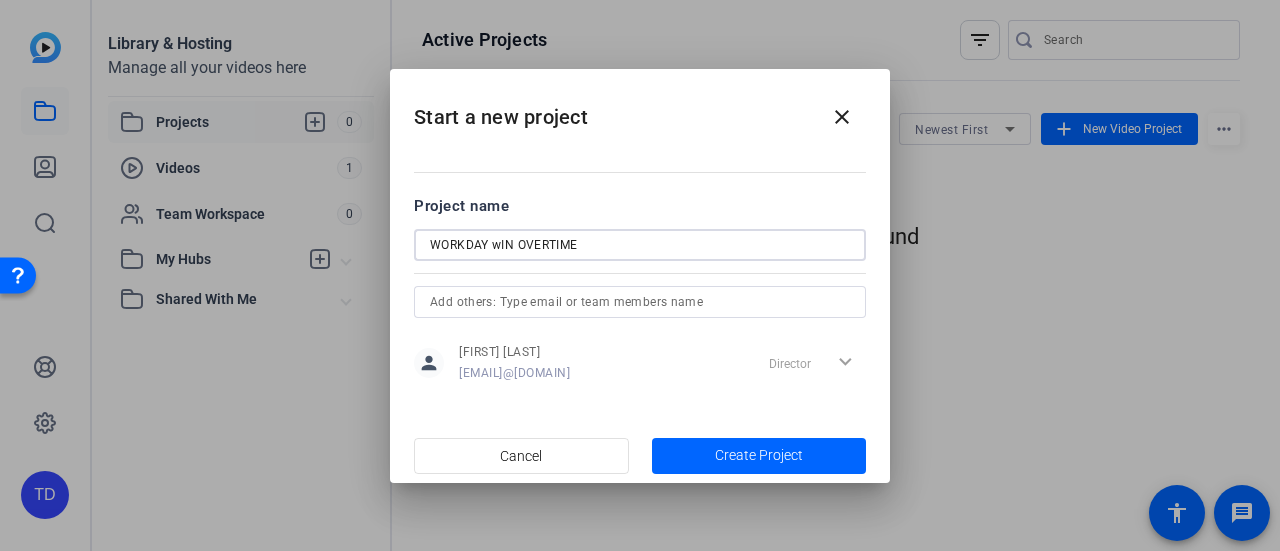 click on "WORKDAY wIN OVERTIME" at bounding box center [640, 245] 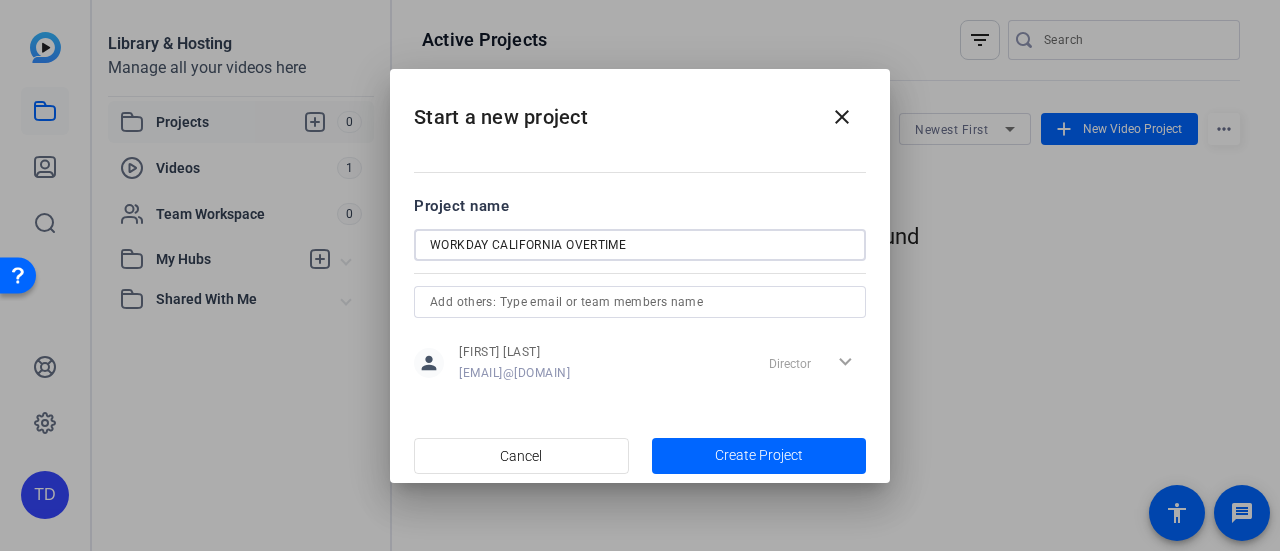 click on "WORKDAY CALIFORNIA OVERTIME" at bounding box center [640, 245] 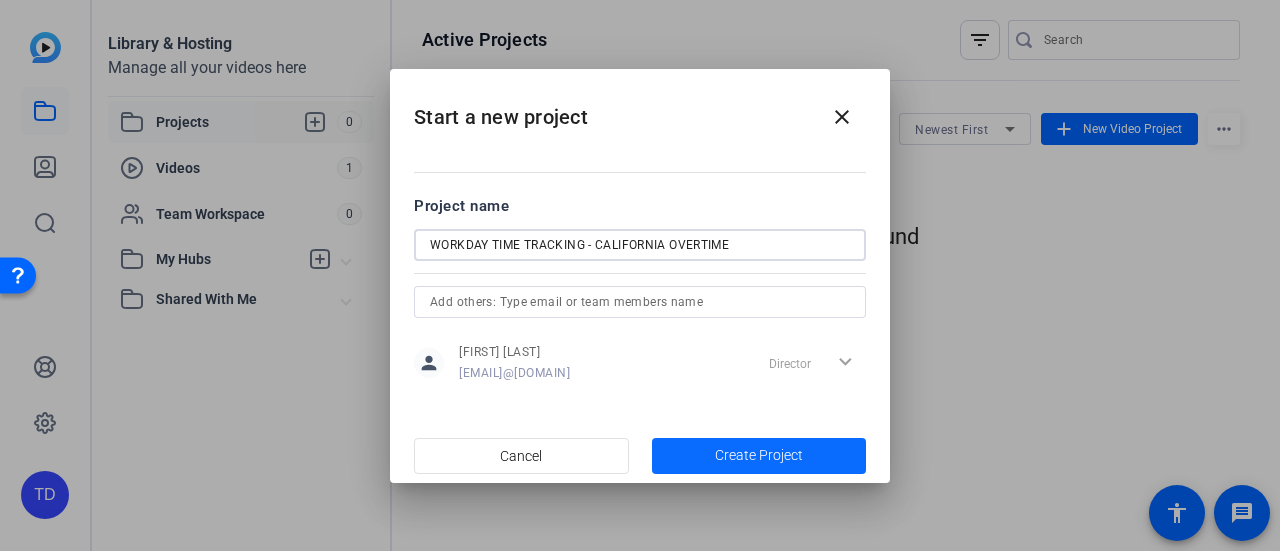 type on "WORKDAY TIME TRACKING - CALIFORNIA OVERTIME" 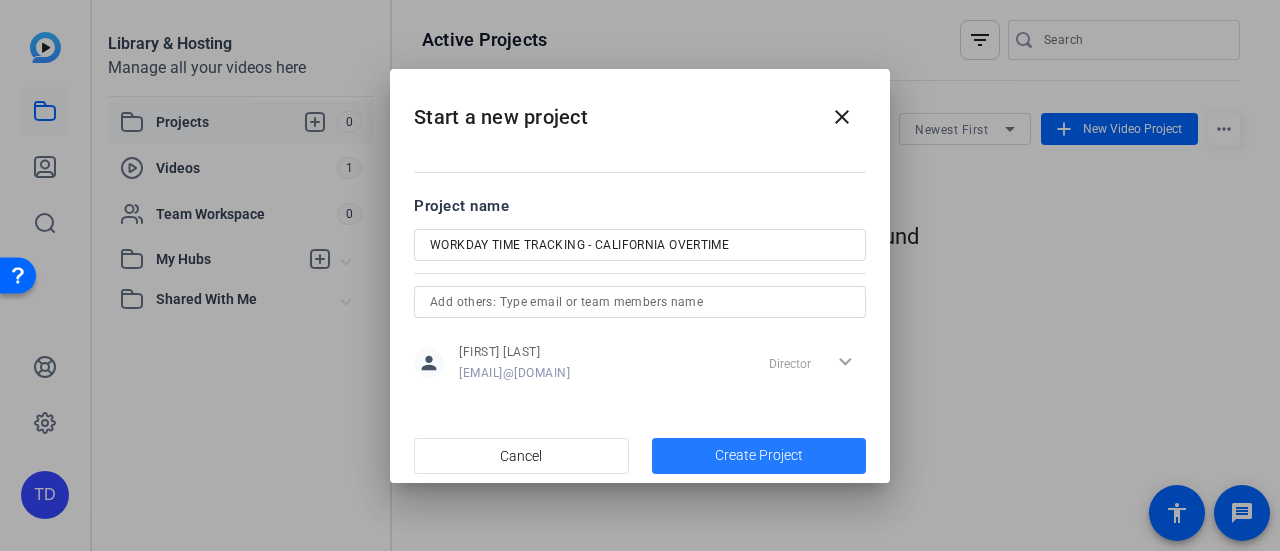 click on "Create Project" 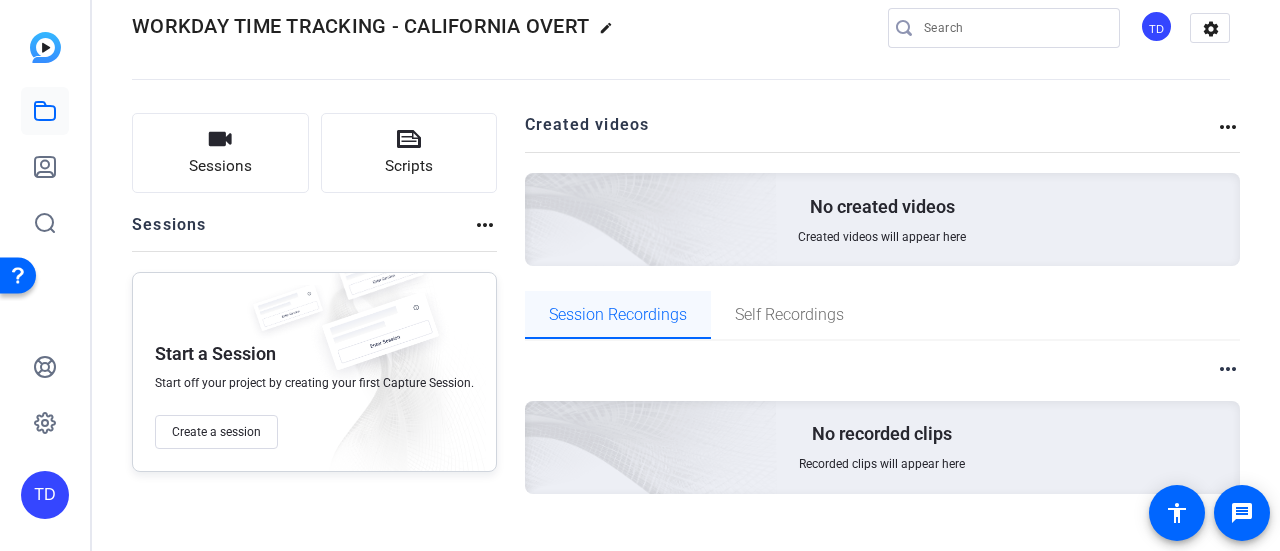 scroll, scrollTop: 63, scrollLeft: 0, axis: vertical 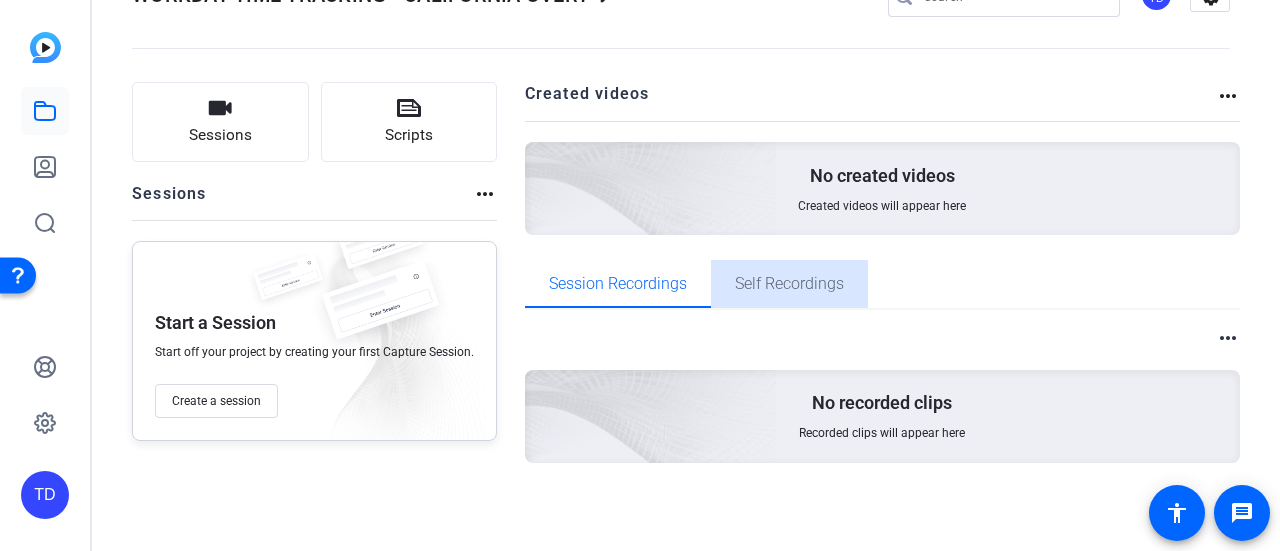 click on "Self Recordings" at bounding box center [789, 284] 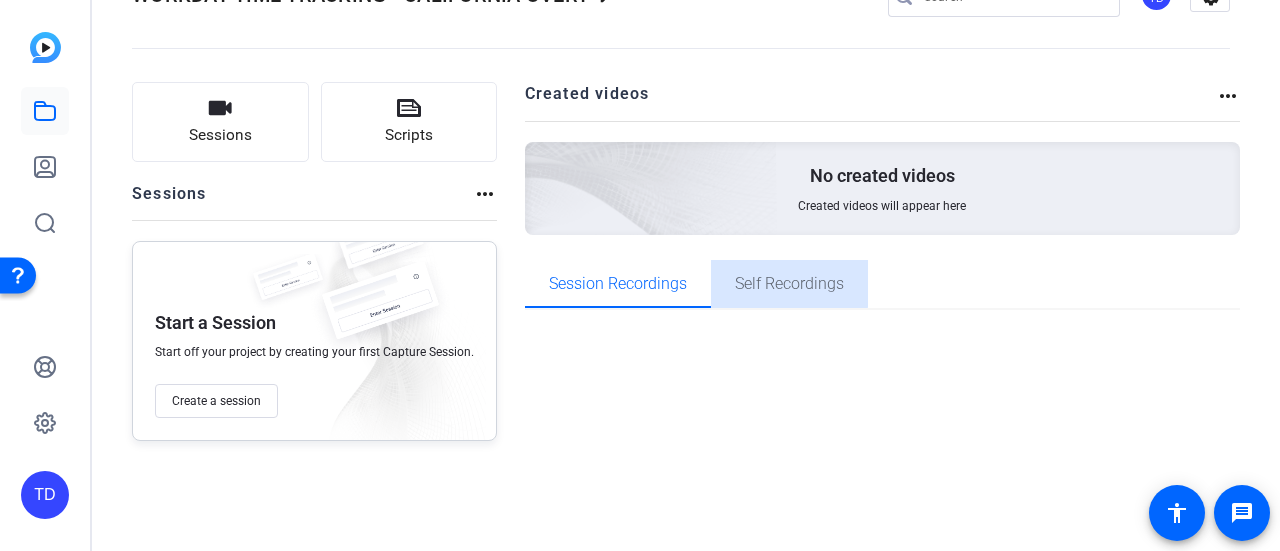 scroll, scrollTop: 0, scrollLeft: 0, axis: both 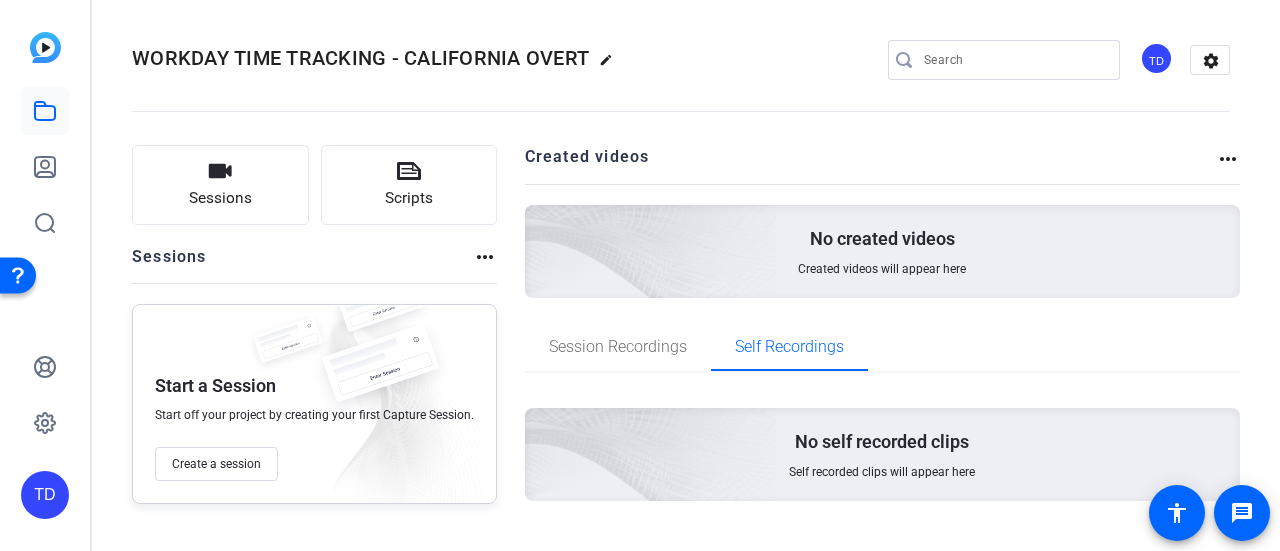 click on "Self recorded clips will appear here" at bounding box center [882, 472] 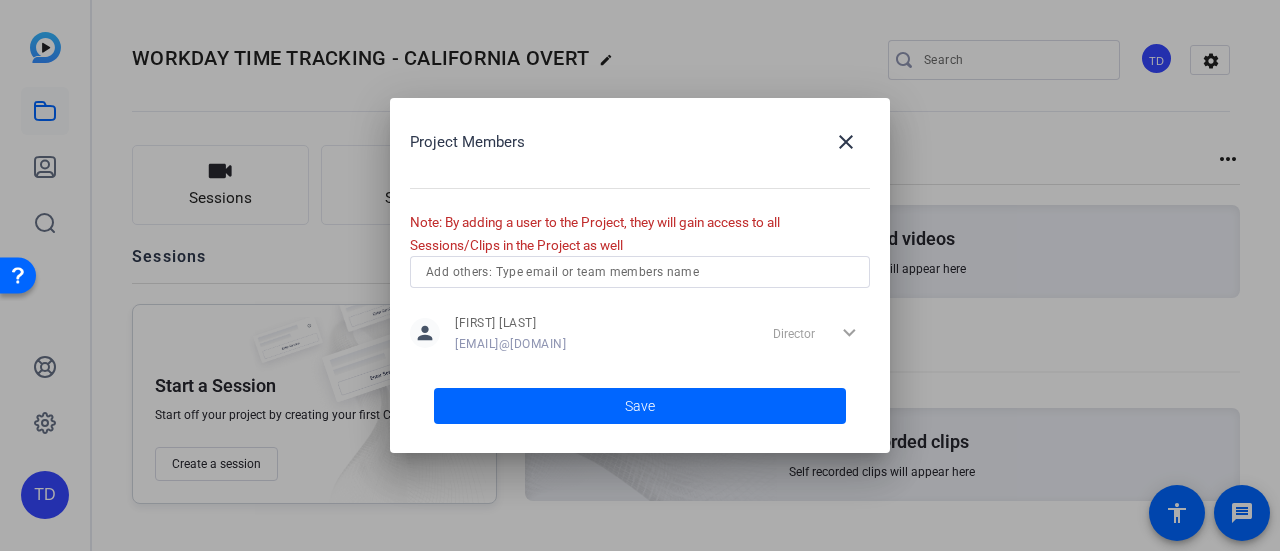 click at bounding box center [640, 275] 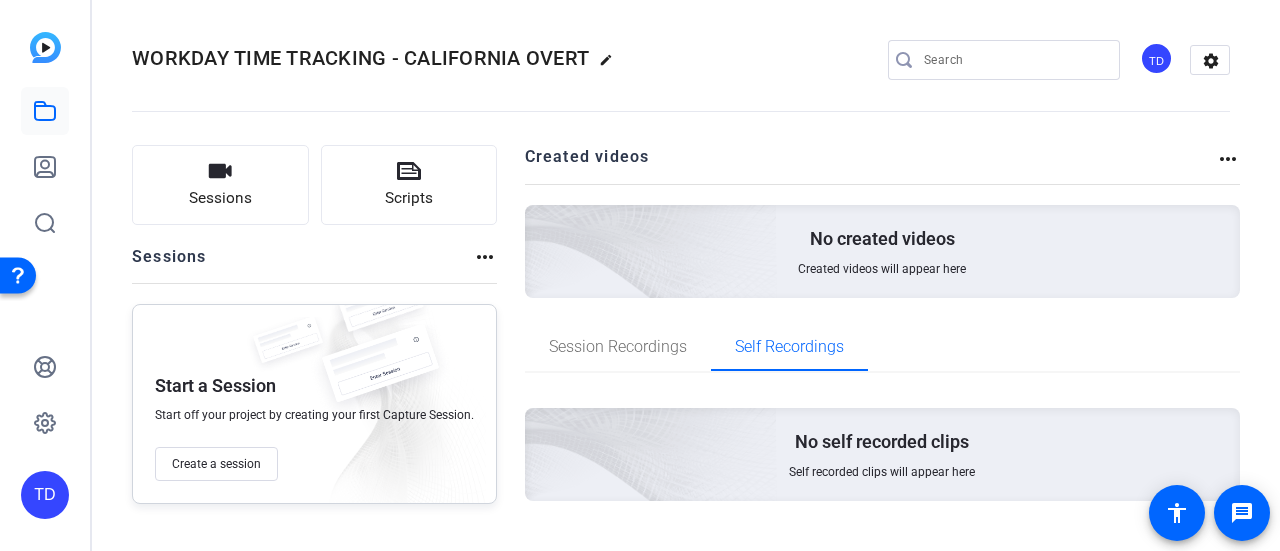 click on "more_horiz" 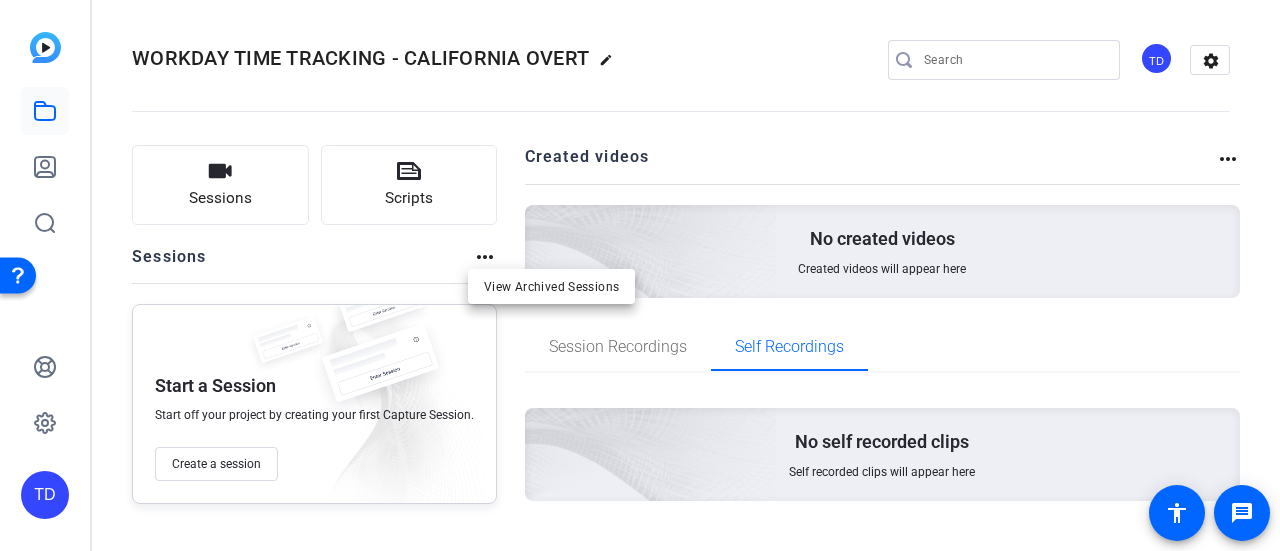 click at bounding box center [640, 275] 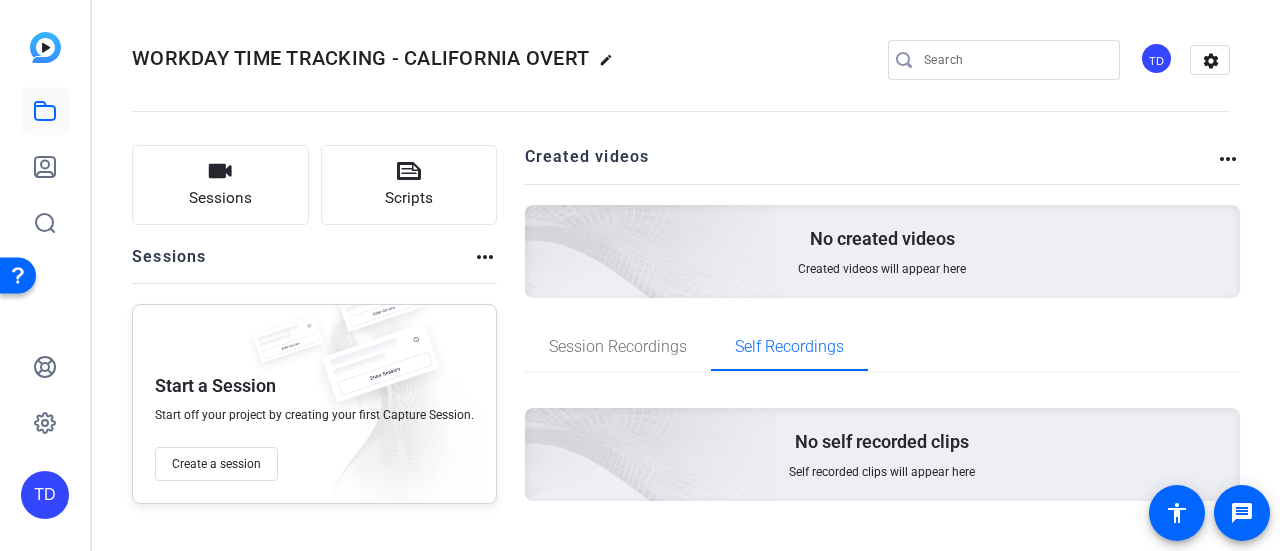 click on "Created videos" 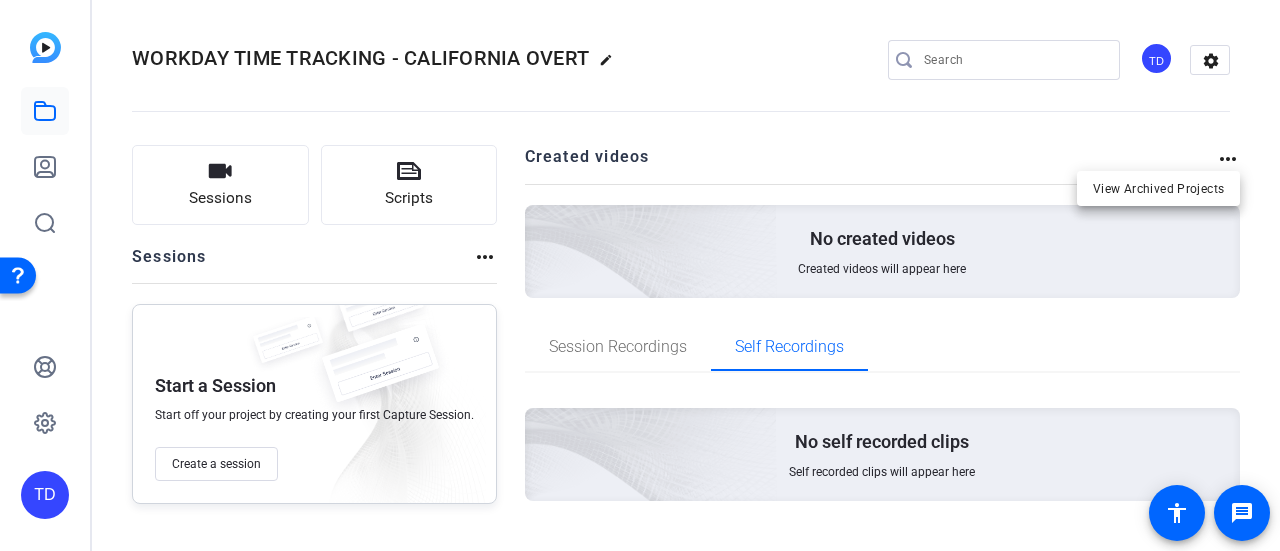 click at bounding box center (640, 275) 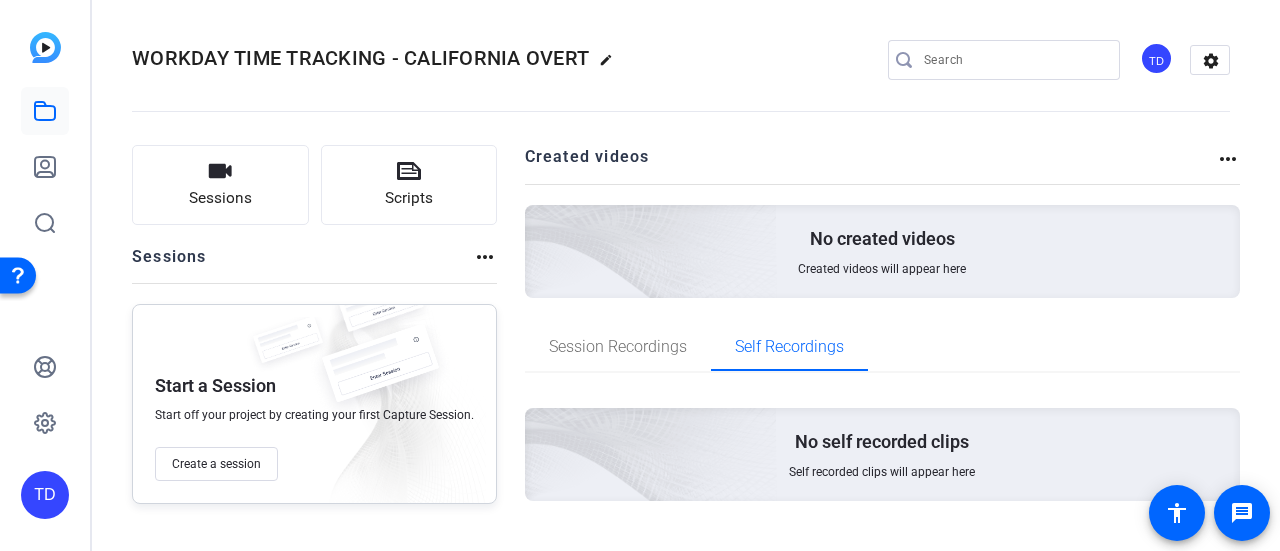 drag, startPoint x: 1227, startPoint y: 165, endPoint x: 774, endPoint y: 252, distance: 461.27866 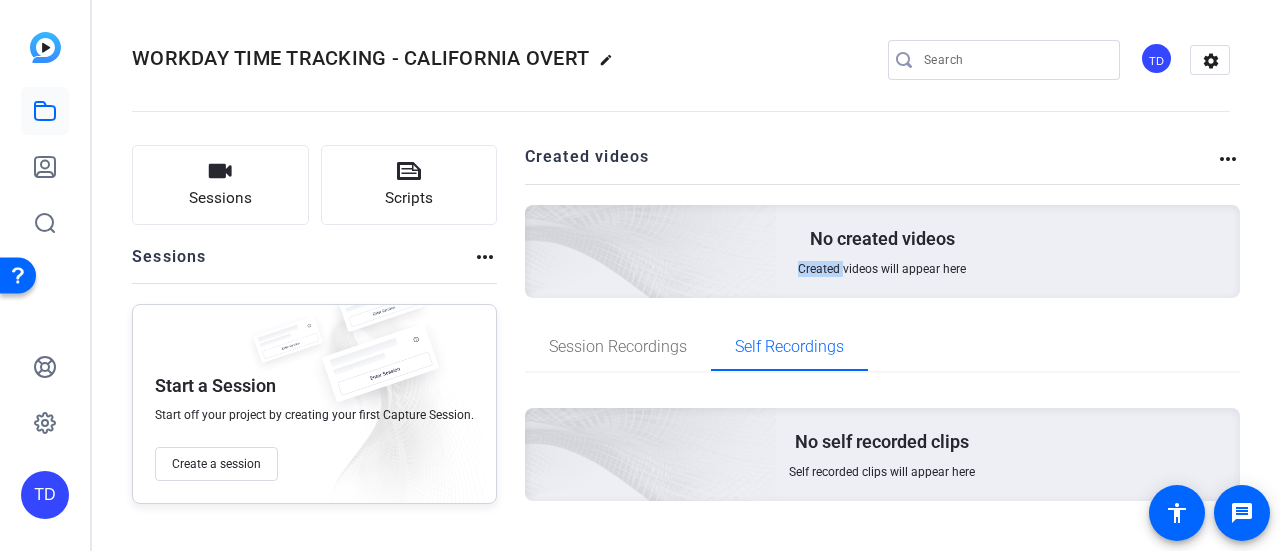 click on "No created videos Created videos will appear here" 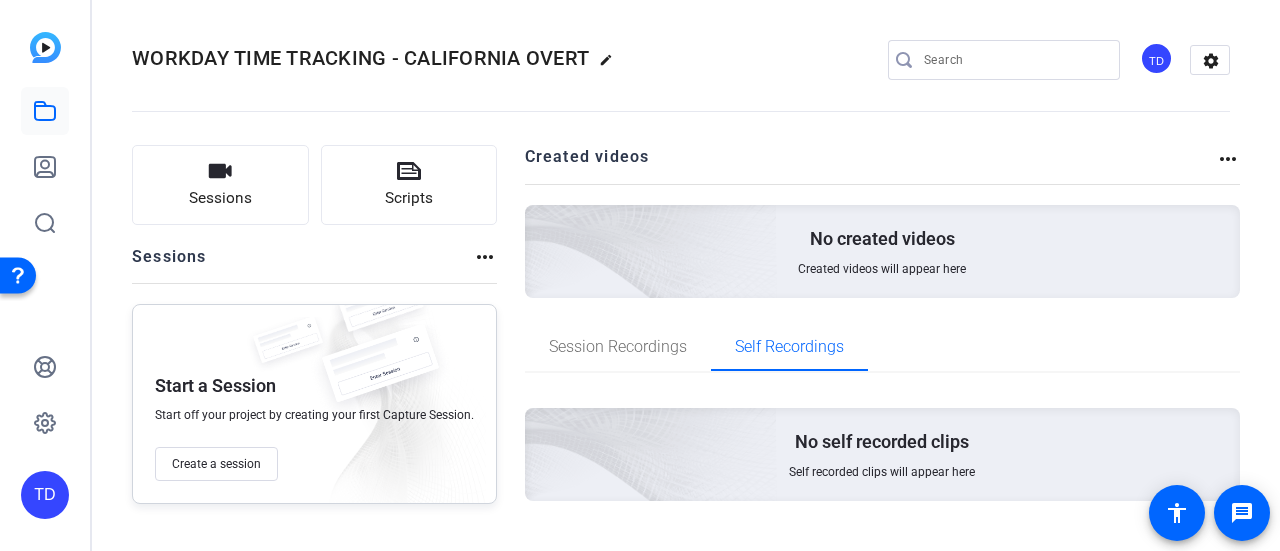 click on "No created videos Created videos will appear here" 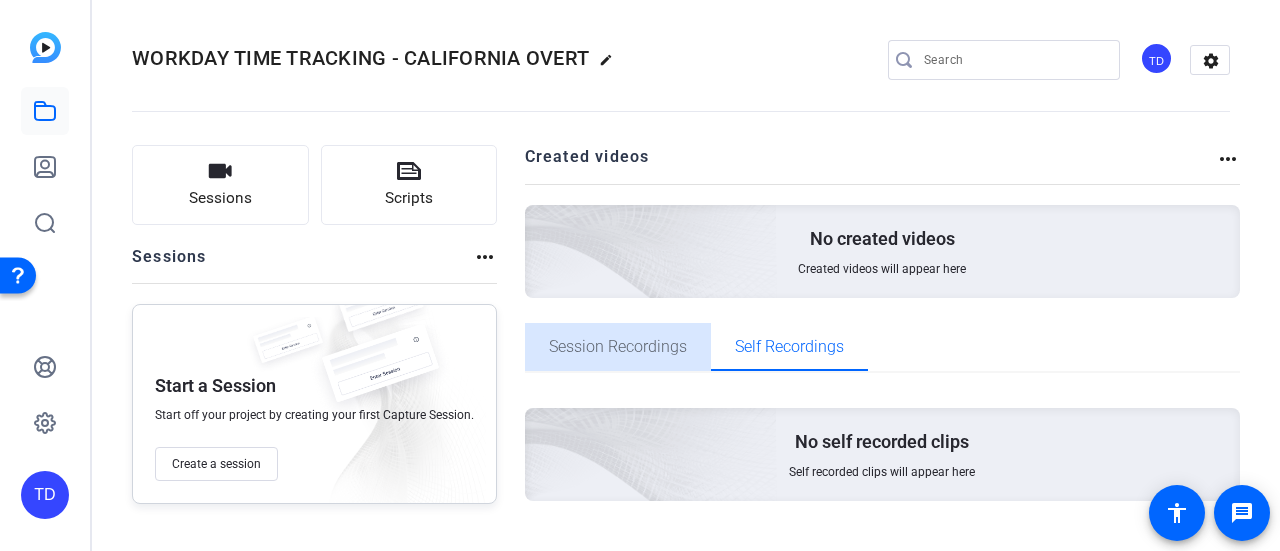click on "Session Recordings" at bounding box center [618, 347] 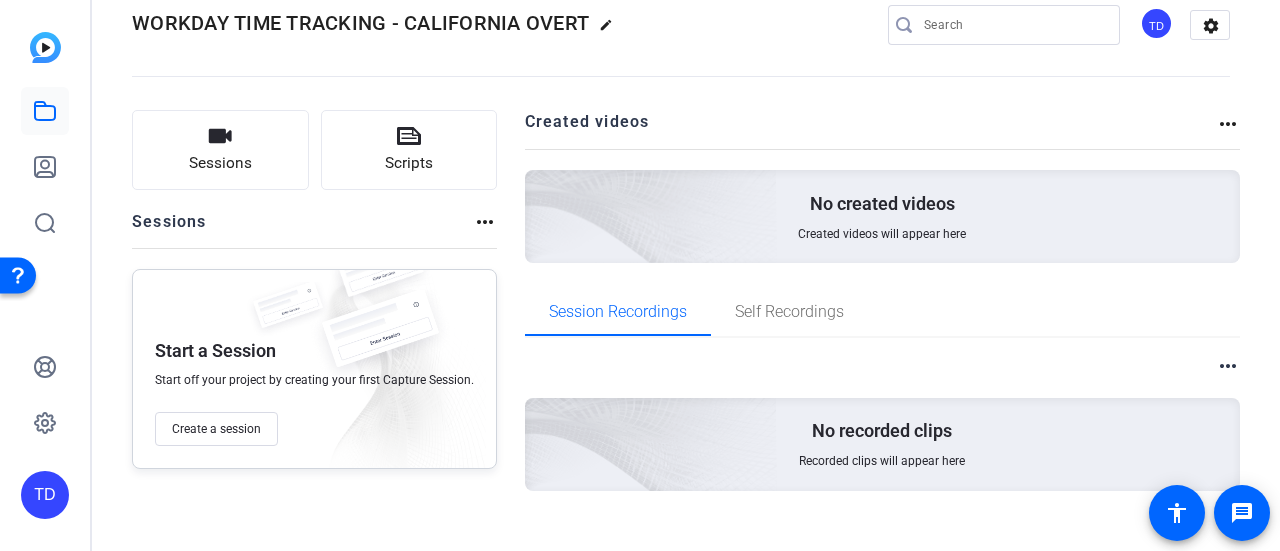 scroll, scrollTop: 63, scrollLeft: 0, axis: vertical 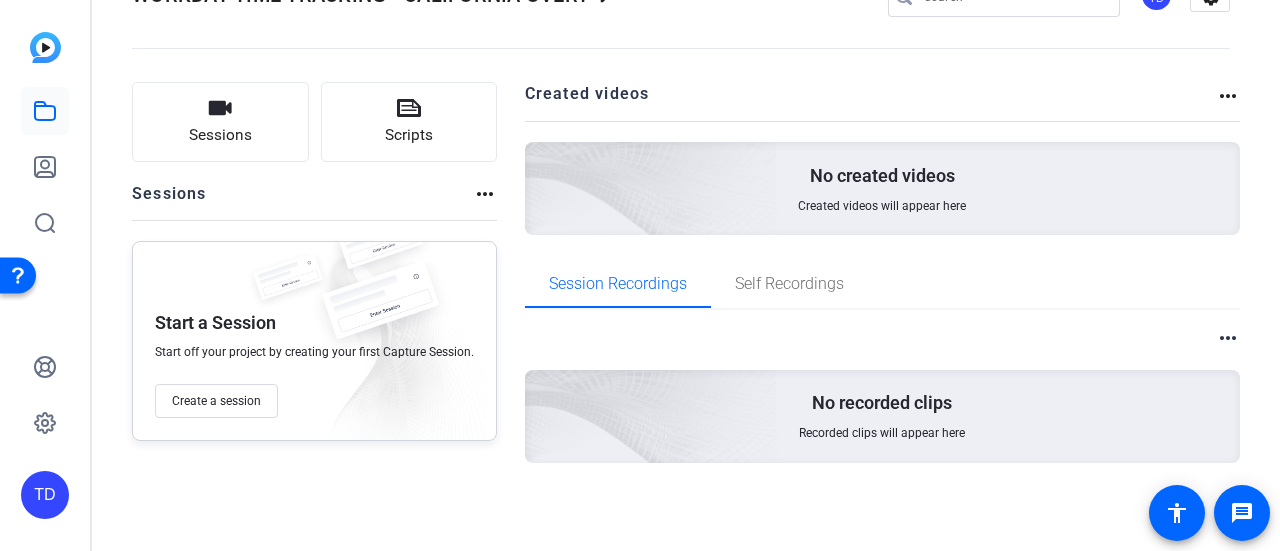click on "No recorded clips" at bounding box center (882, 403) 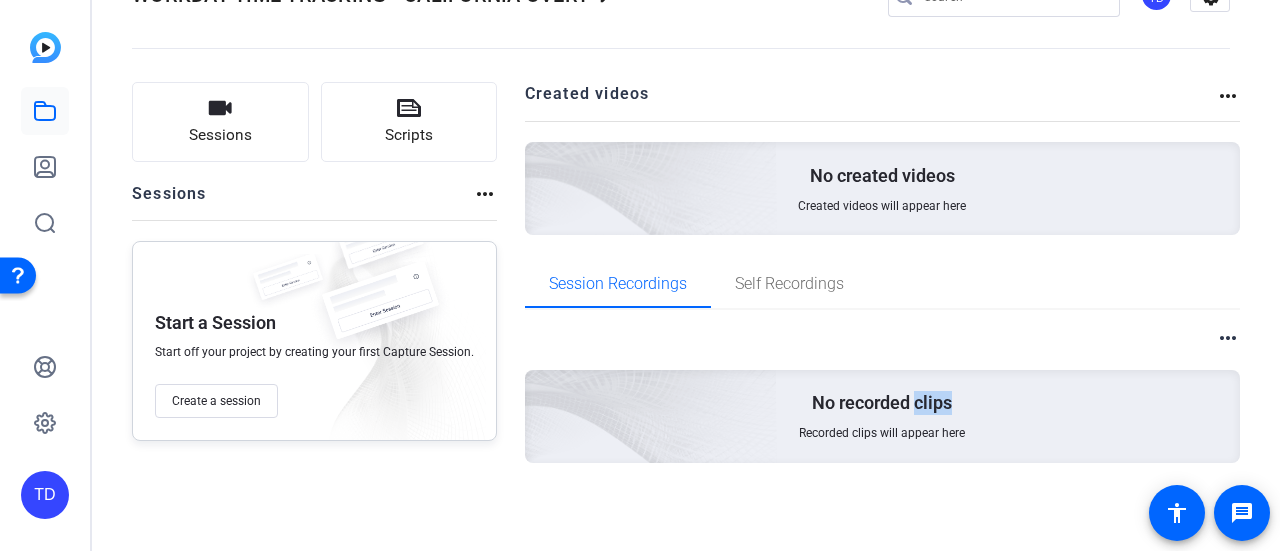 click on "No recorded clips" at bounding box center [882, 403] 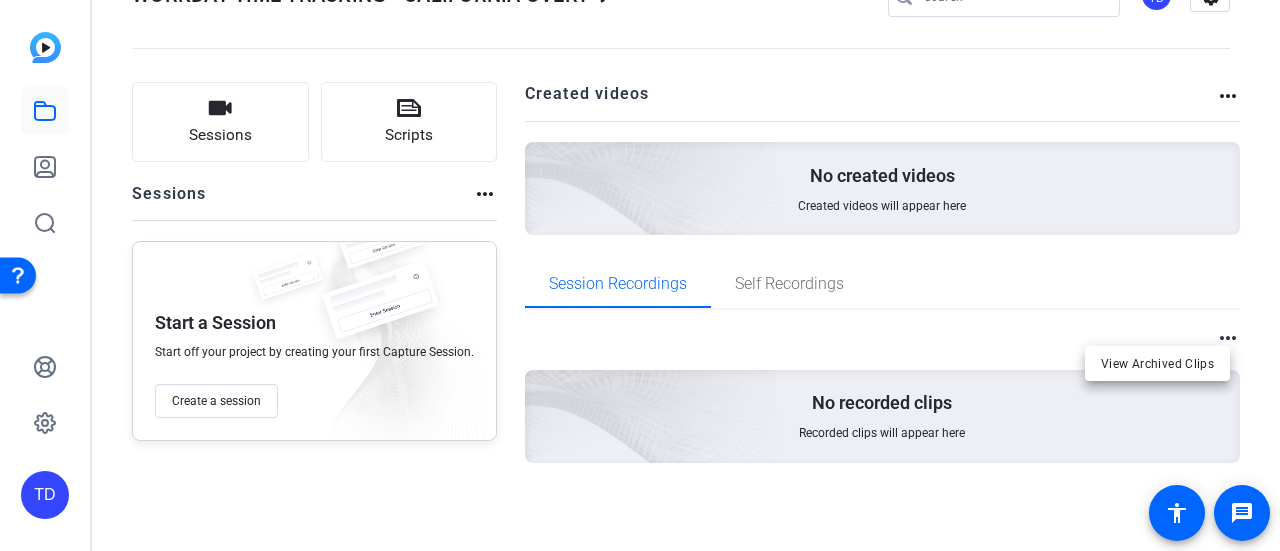 click at bounding box center (640, 275) 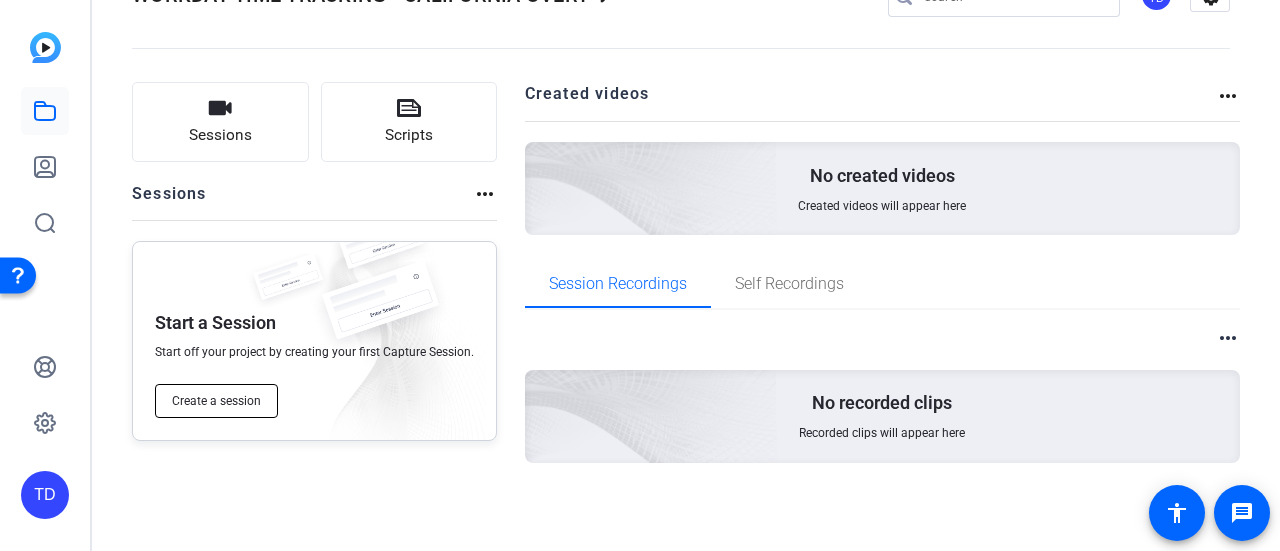 click on "Create a session" 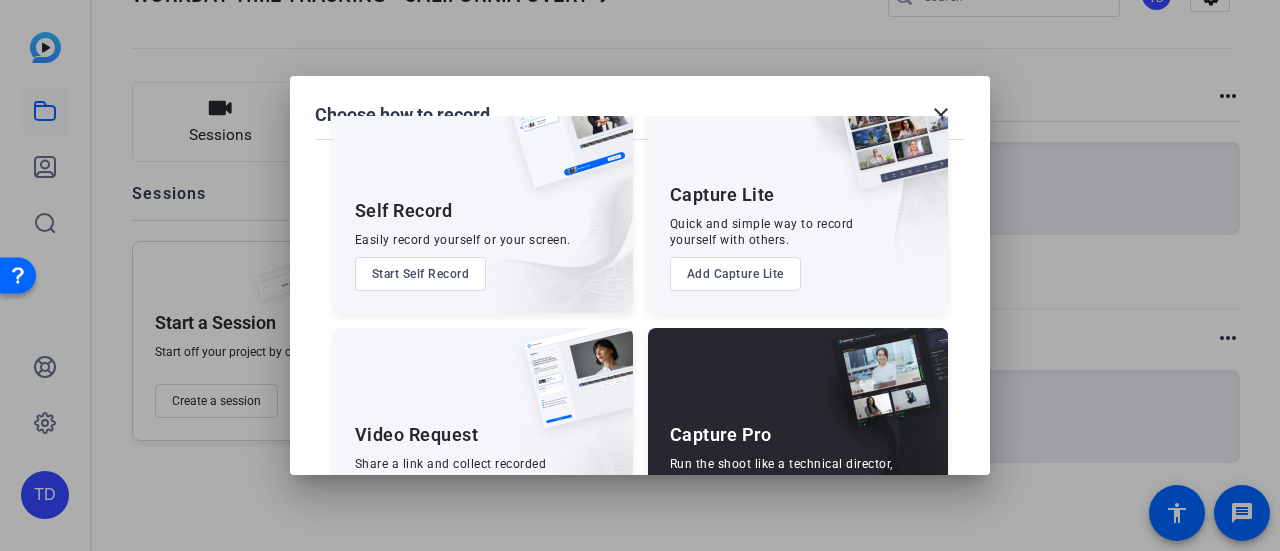 scroll, scrollTop: 100, scrollLeft: 0, axis: vertical 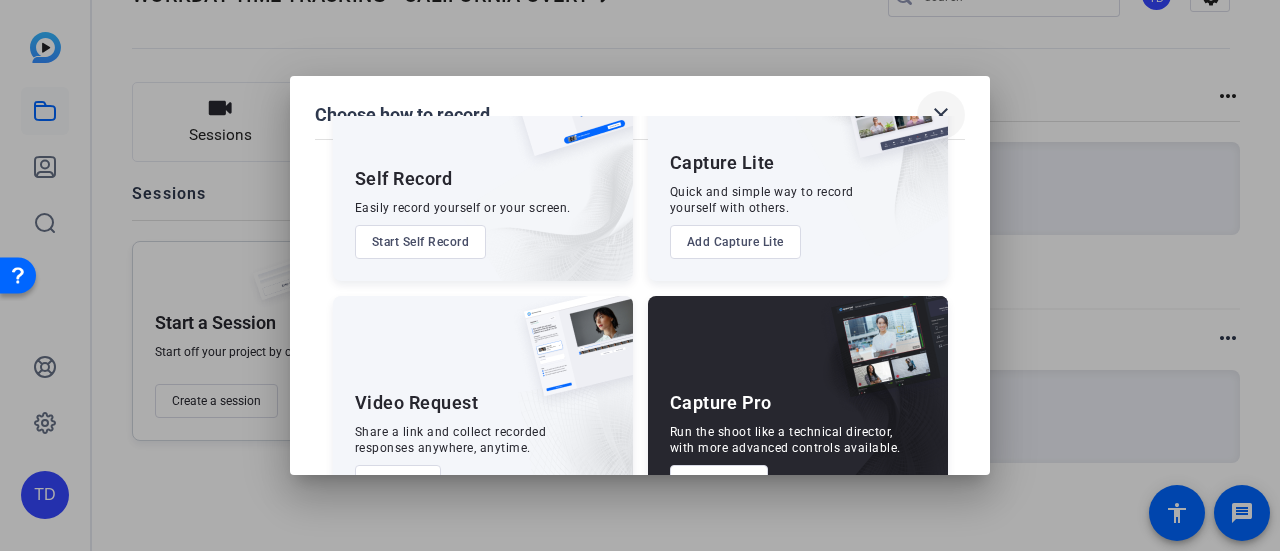 click on "close" at bounding box center (941, 115) 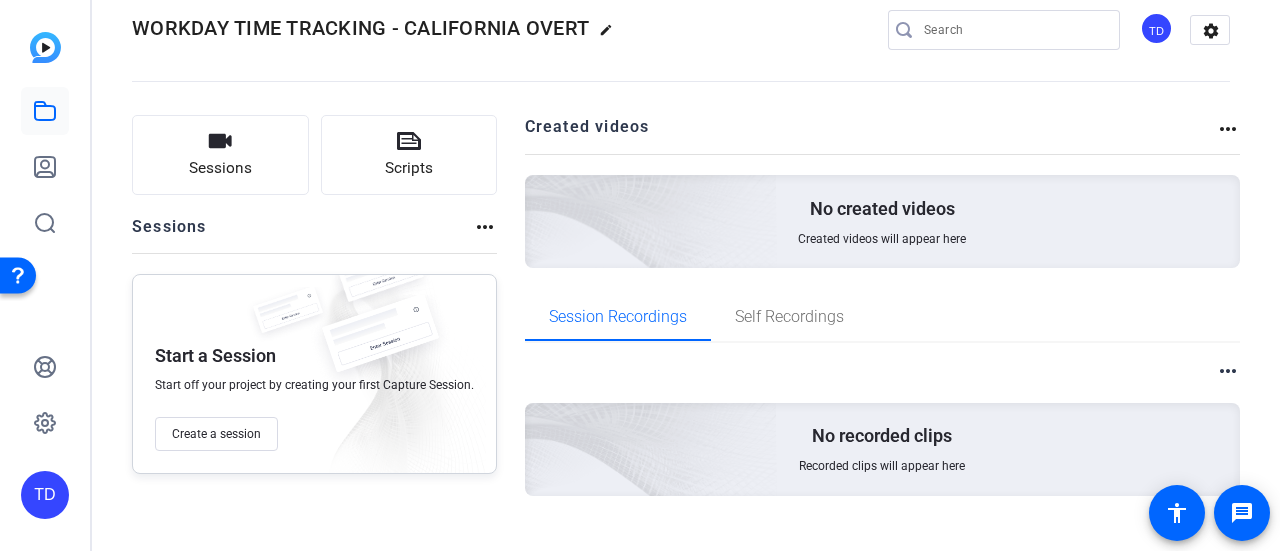 scroll, scrollTop: 0, scrollLeft: 0, axis: both 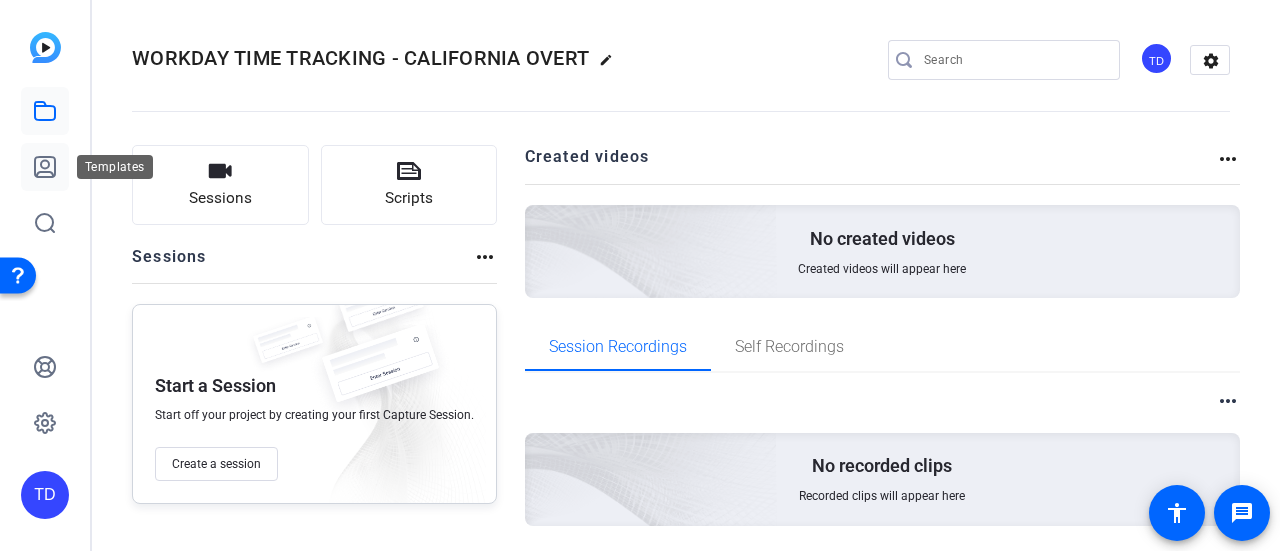click 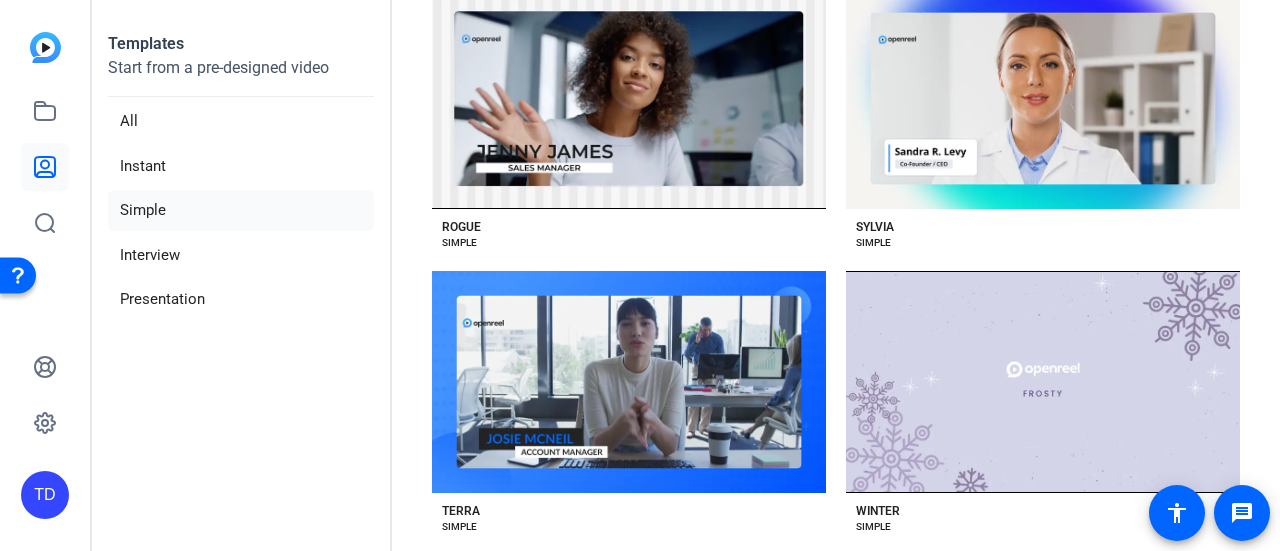 scroll, scrollTop: 2732, scrollLeft: 0, axis: vertical 